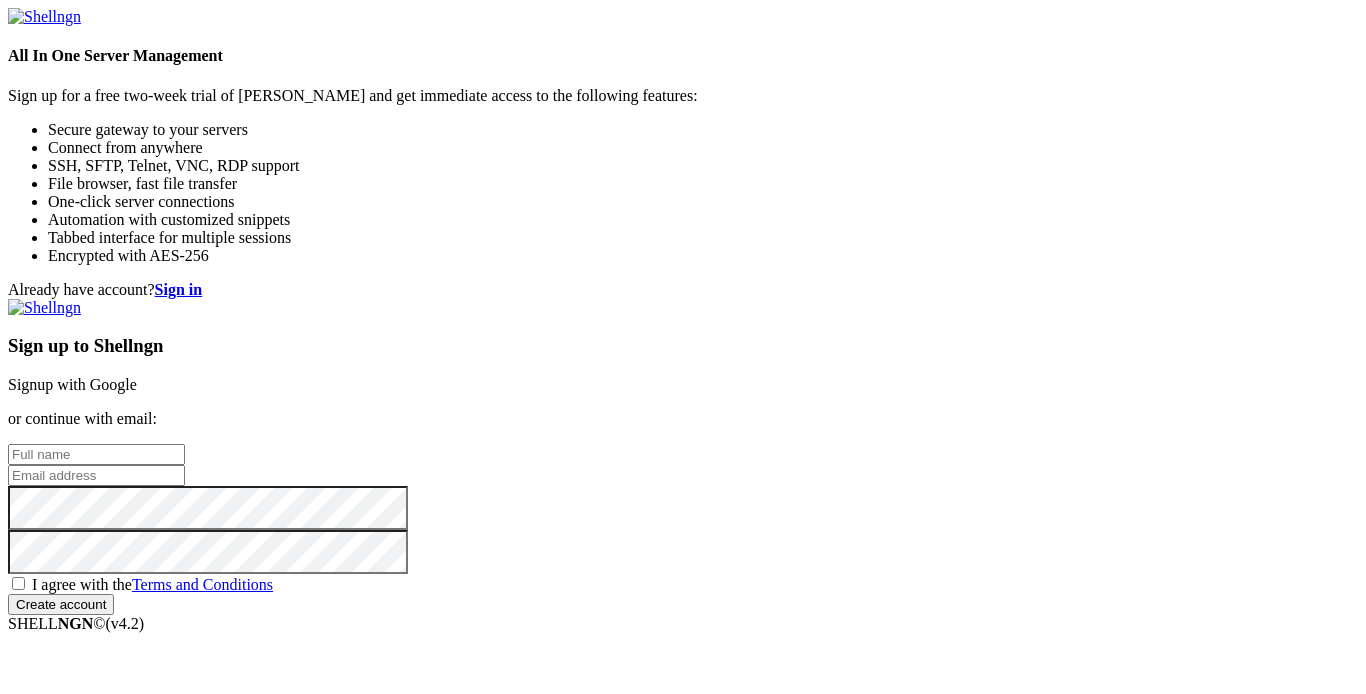 scroll, scrollTop: 0, scrollLeft: 0, axis: both 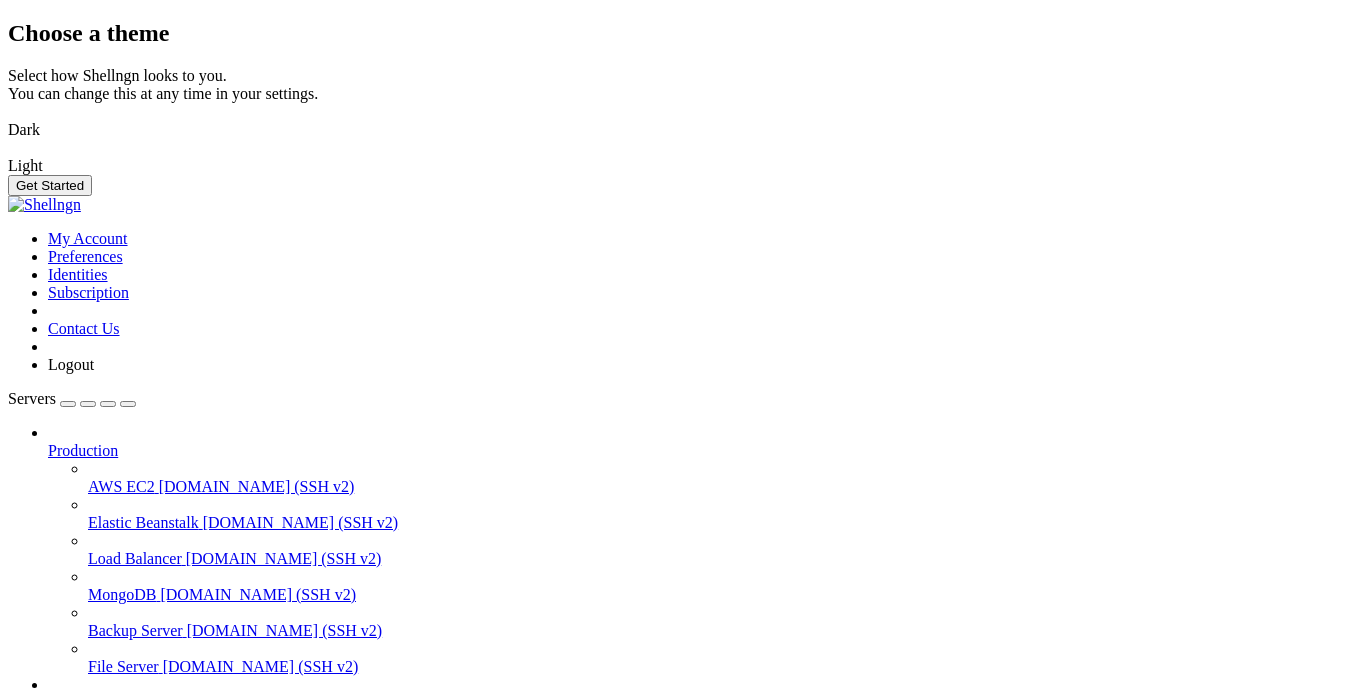 click on "Get Started" at bounding box center (50, 185) 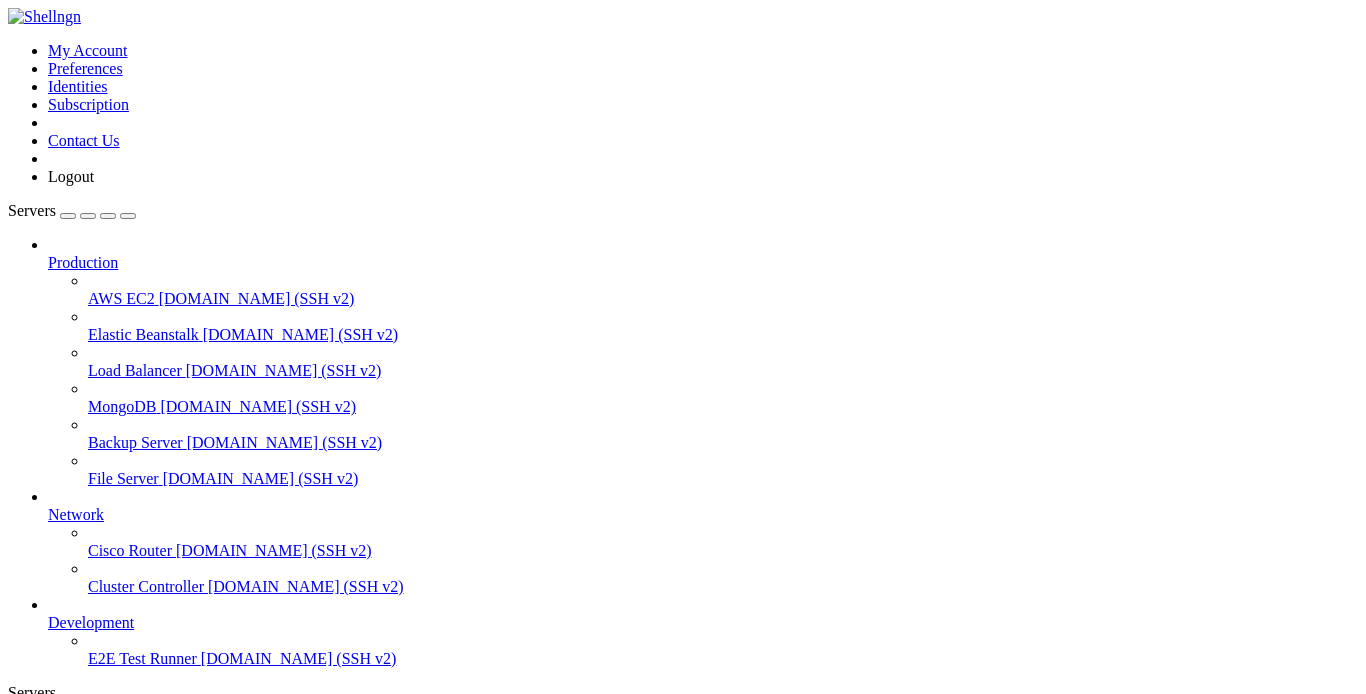 click on "Add Server" at bounding box center [683, 801] 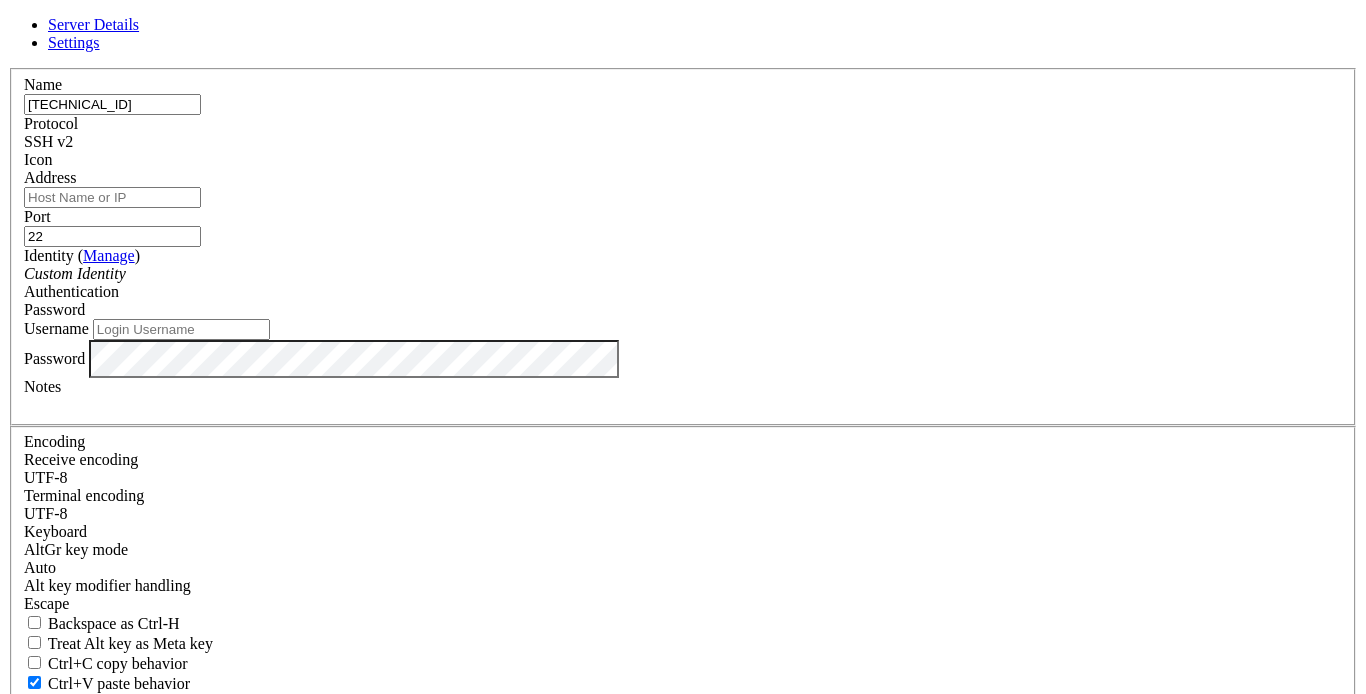 type on "[TECHNICAL_ID]" 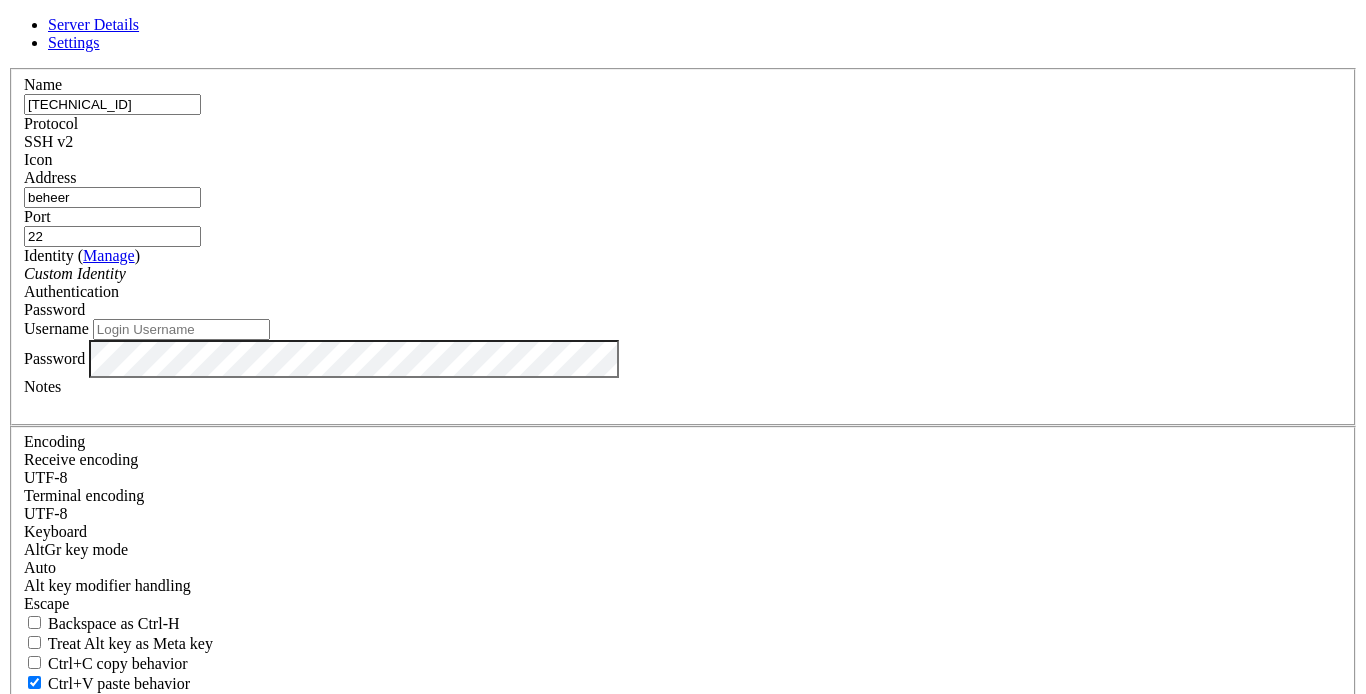 type on "beheer" 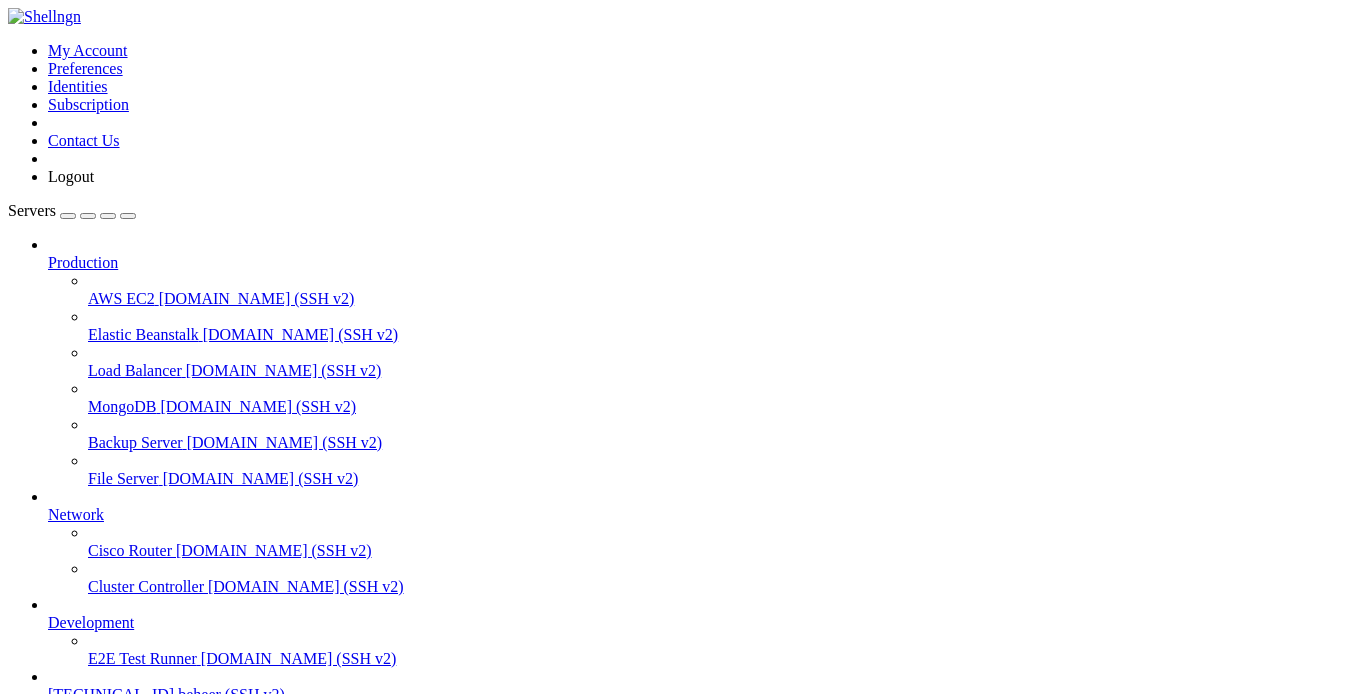 scroll, scrollTop: 113, scrollLeft: 0, axis: vertical 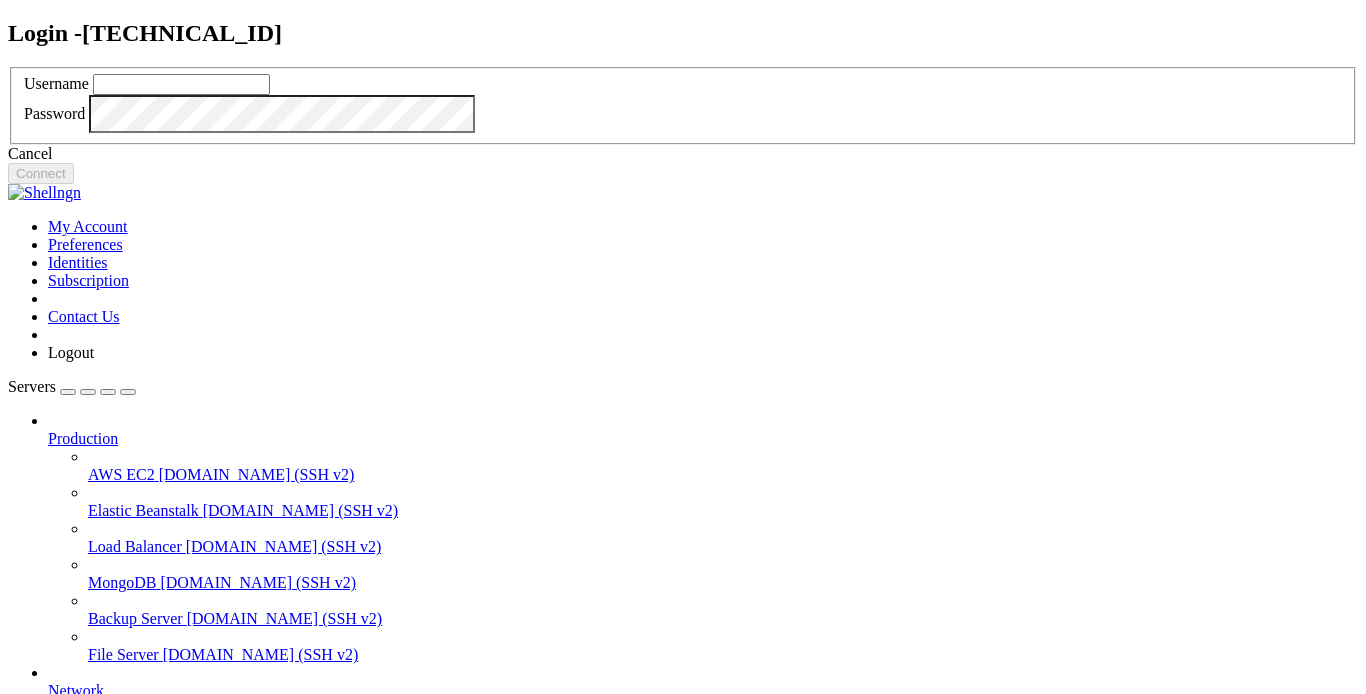 click at bounding box center [181, 84] 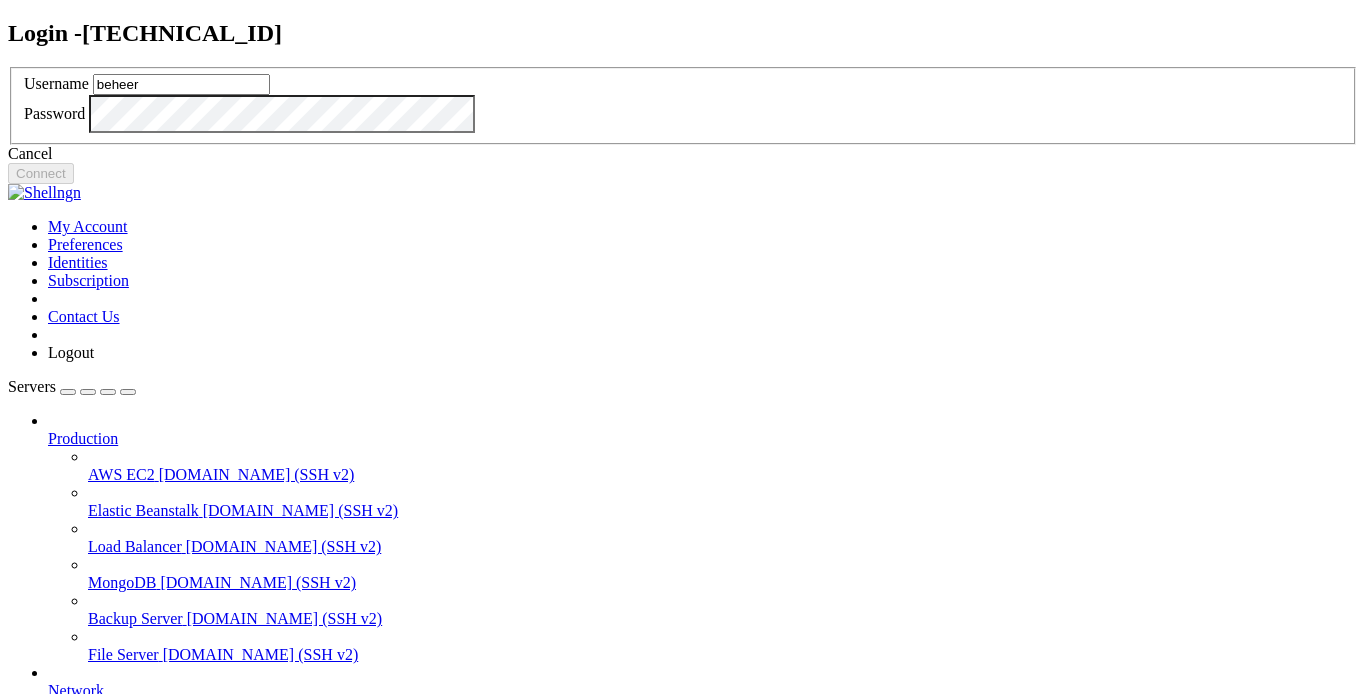 type on "beheer" 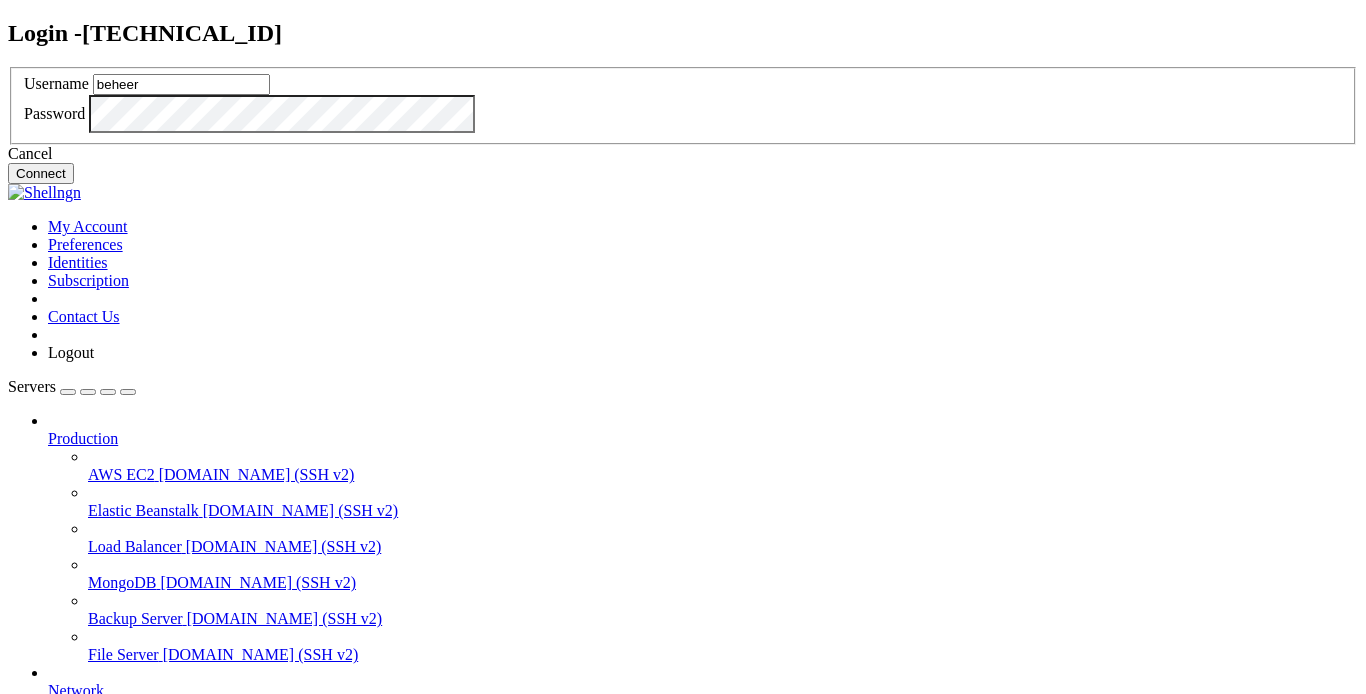 click on "Connect" at bounding box center (41, 173) 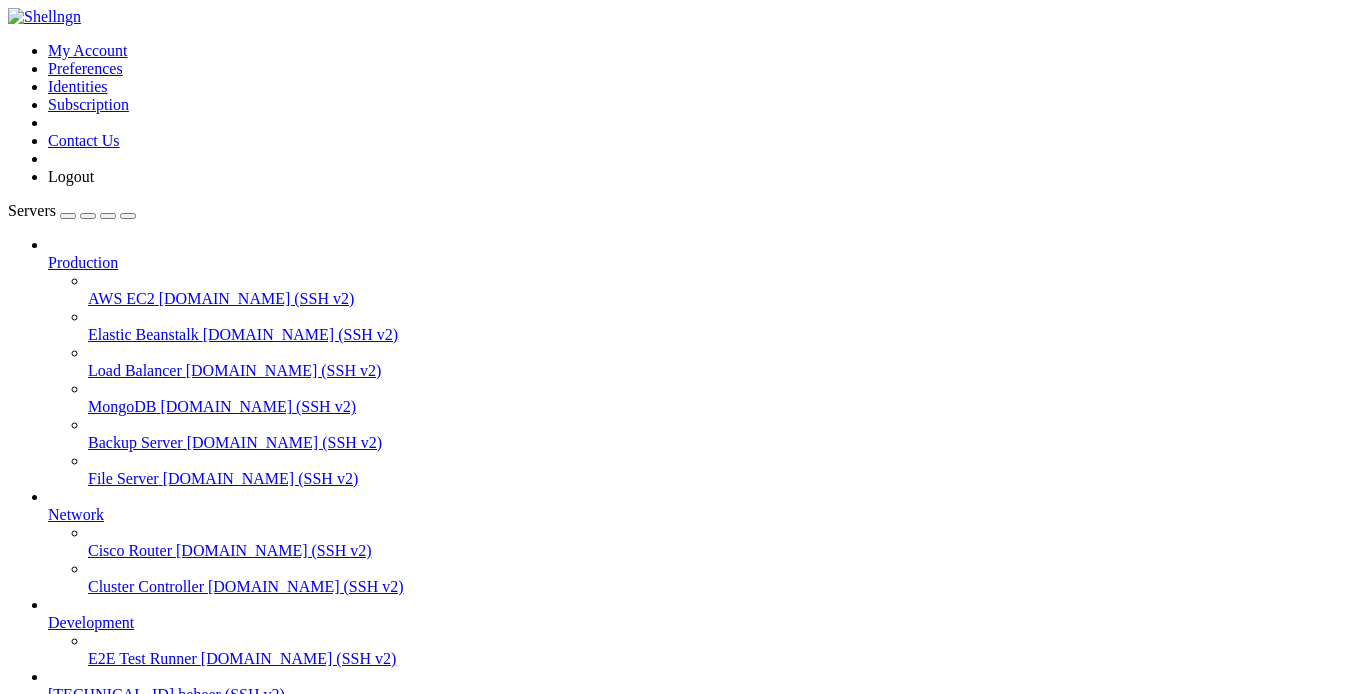 click on "Reconnect" at bounding box center [48, 1175] 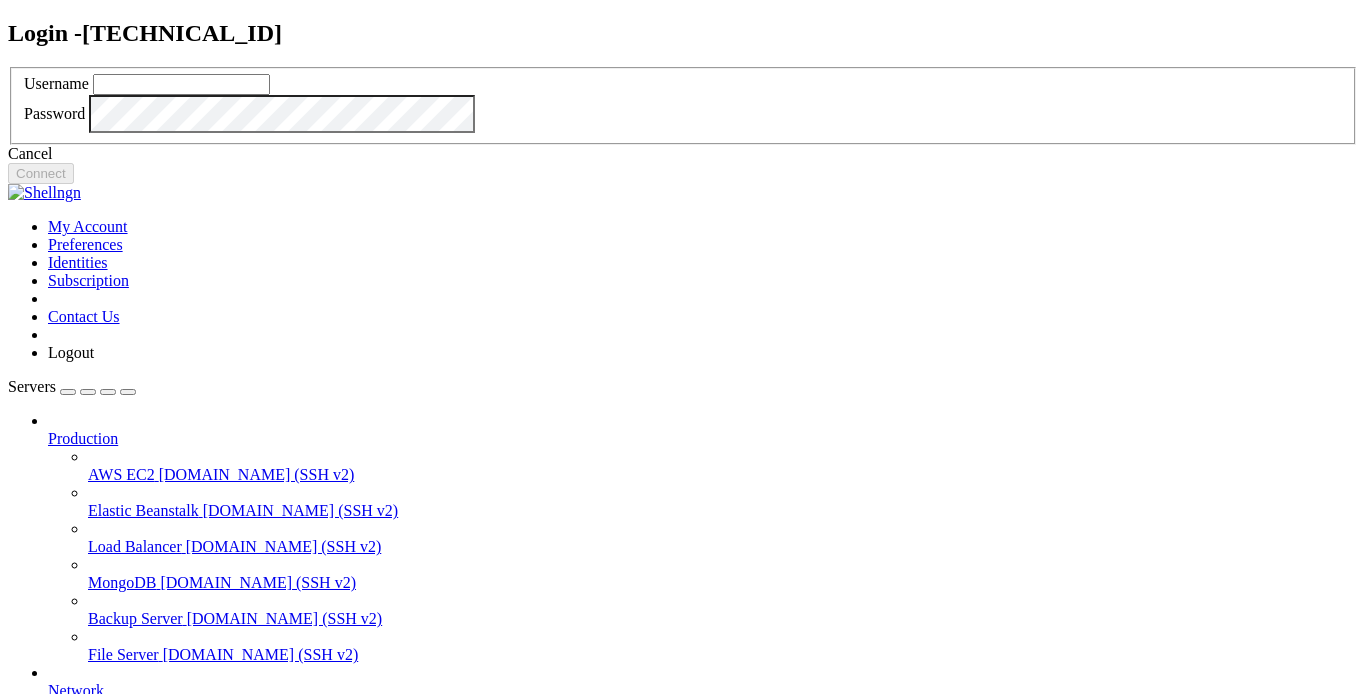 click on "Cancel" at bounding box center (683, 154) 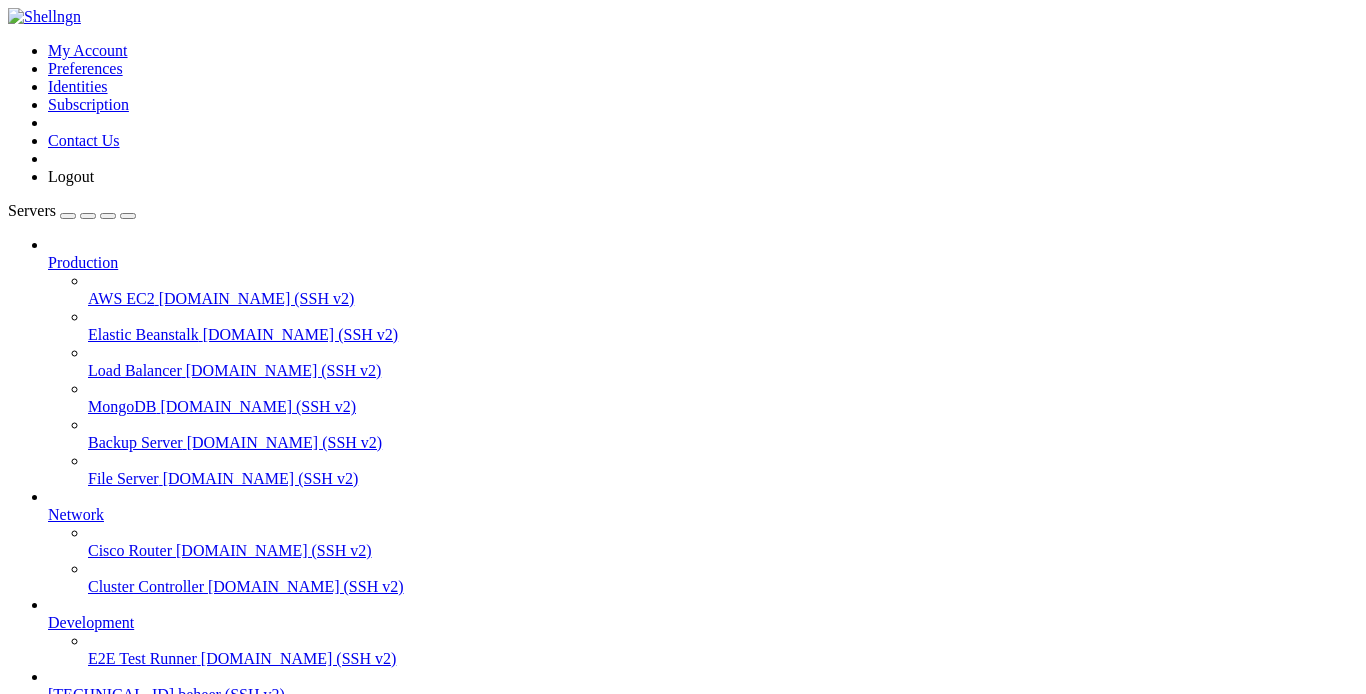 scroll, scrollTop: 0, scrollLeft: 0, axis: both 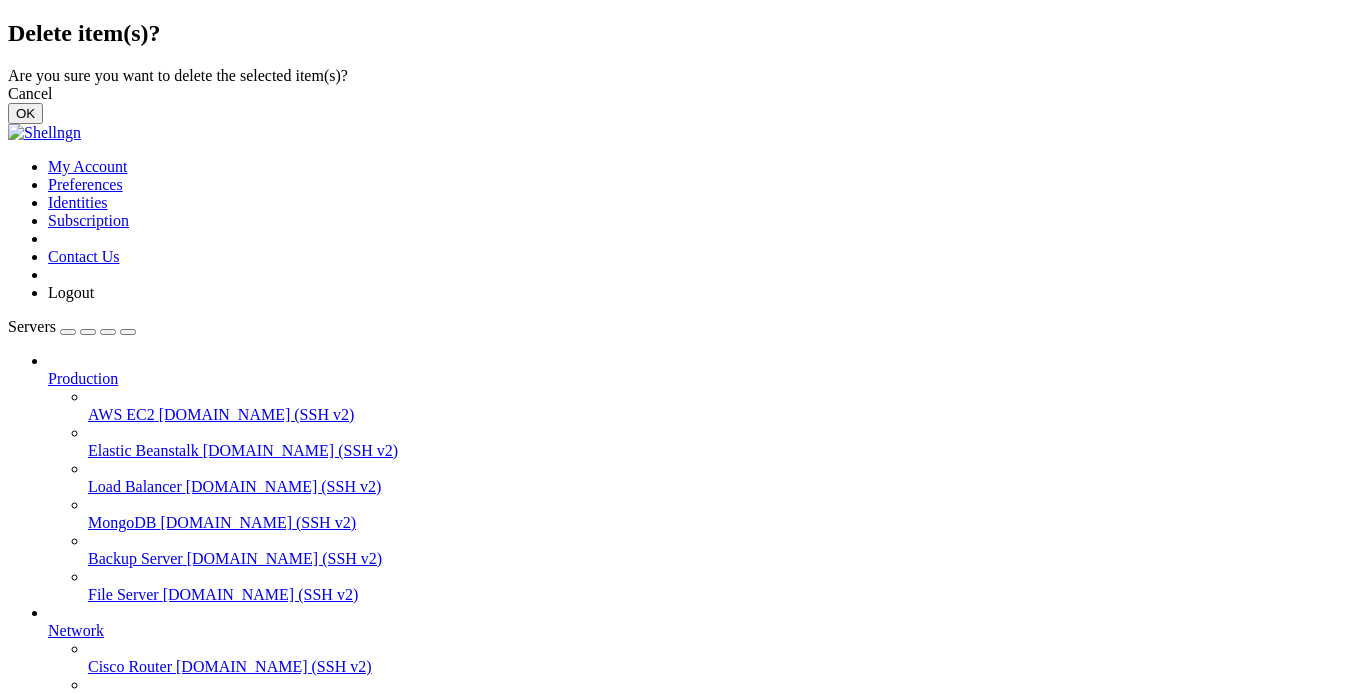 click on "OK" at bounding box center (25, 113) 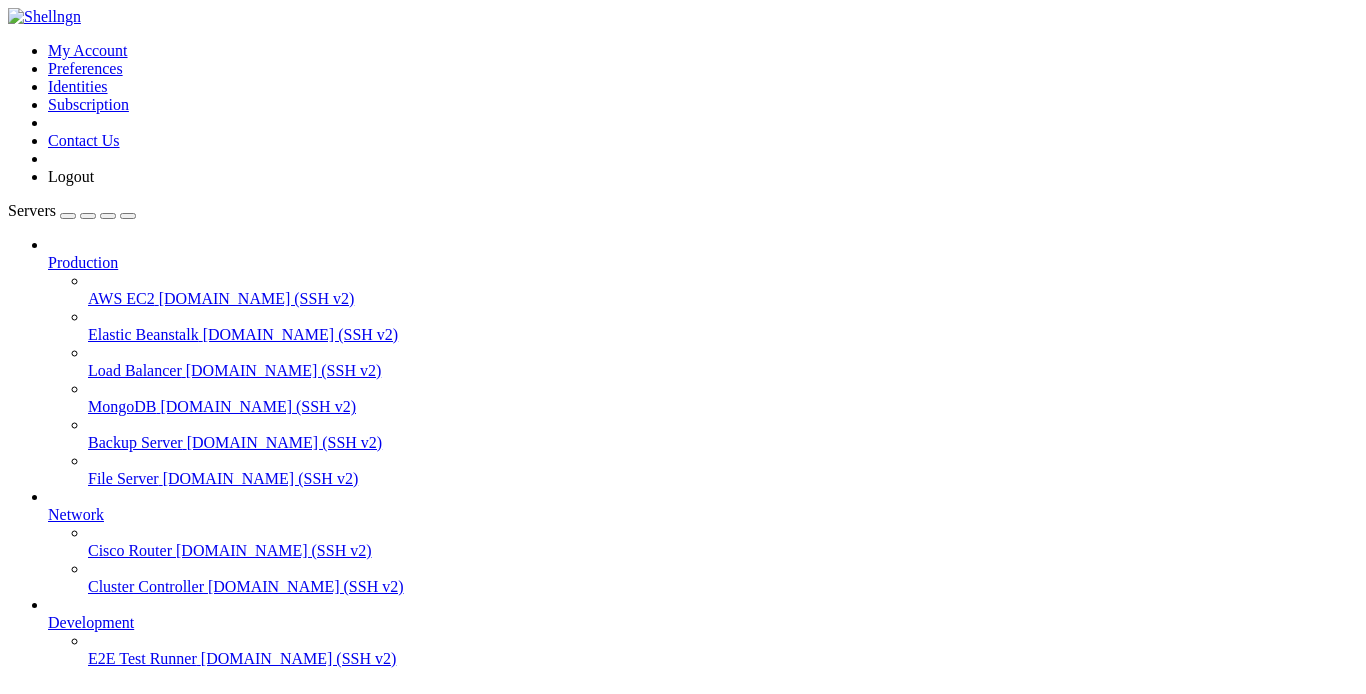 scroll, scrollTop: 60, scrollLeft: 0, axis: vertical 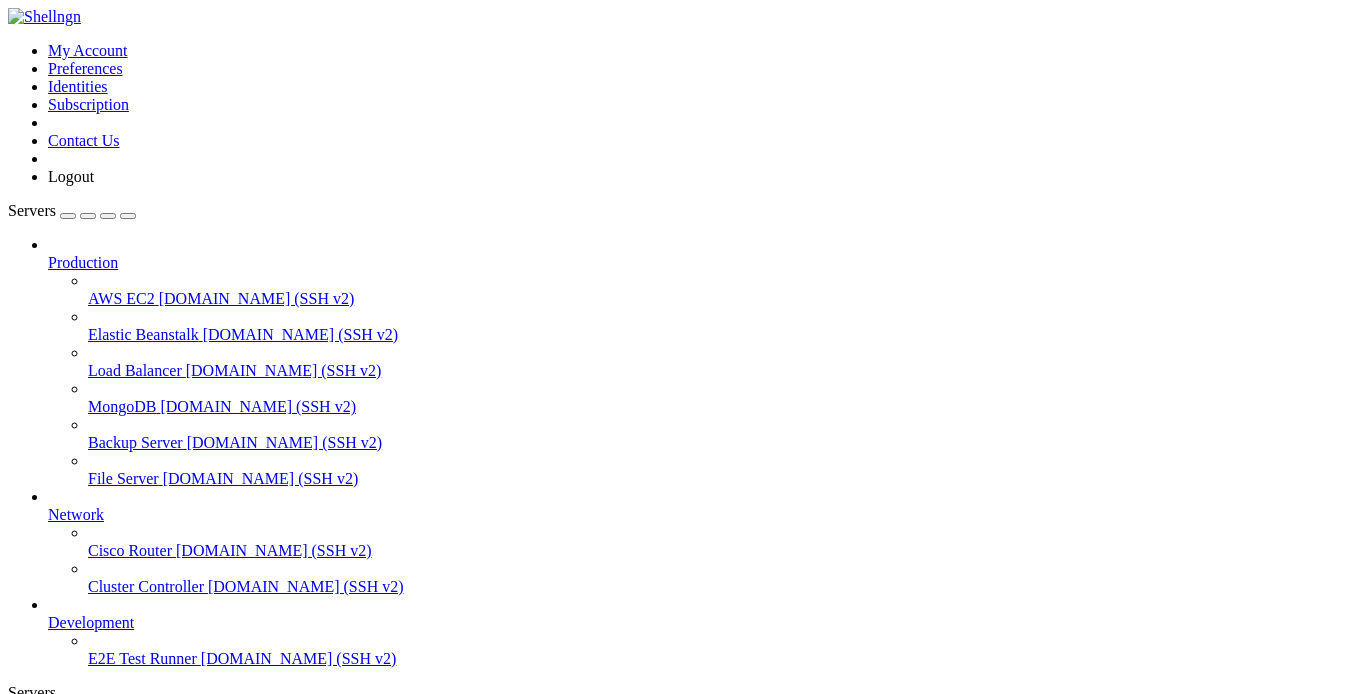 click on "Connection Closed
Reconnect
Wrong or missing login information" at bounding box center (683, 1139) 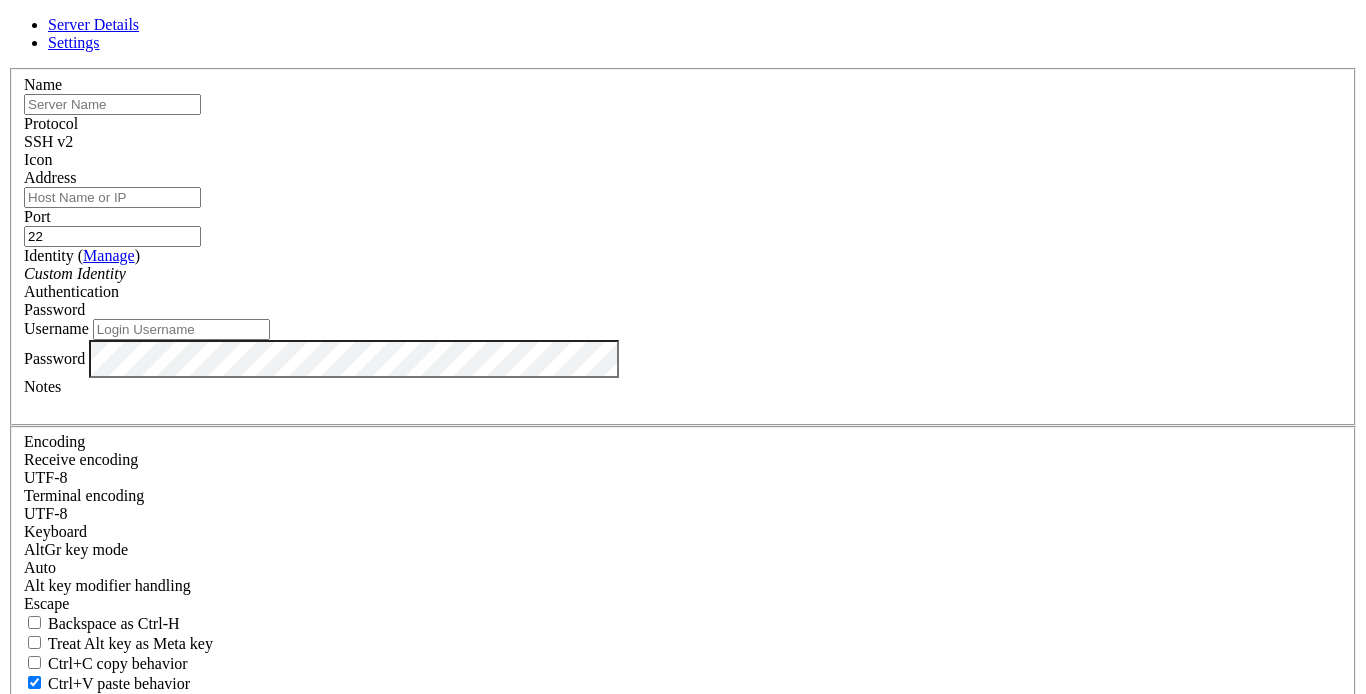 paste on "[TECHNICAL_ID]" 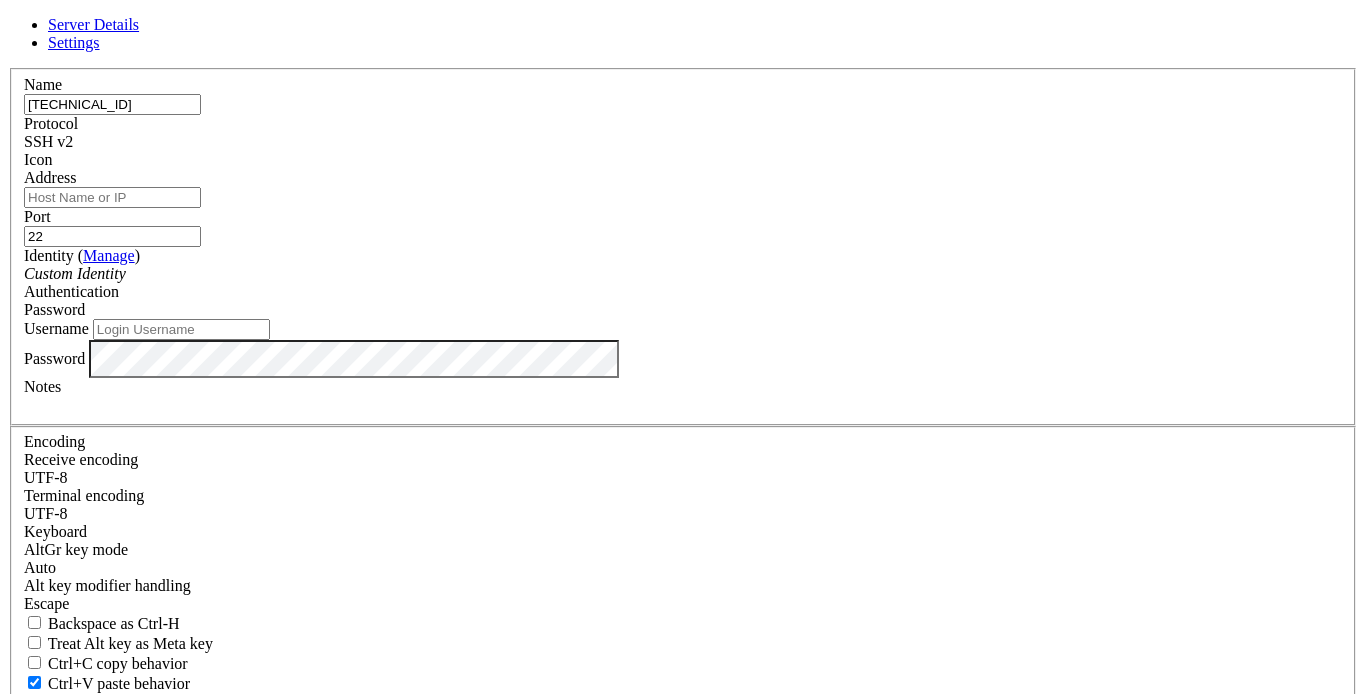 type on "[TECHNICAL_ID]" 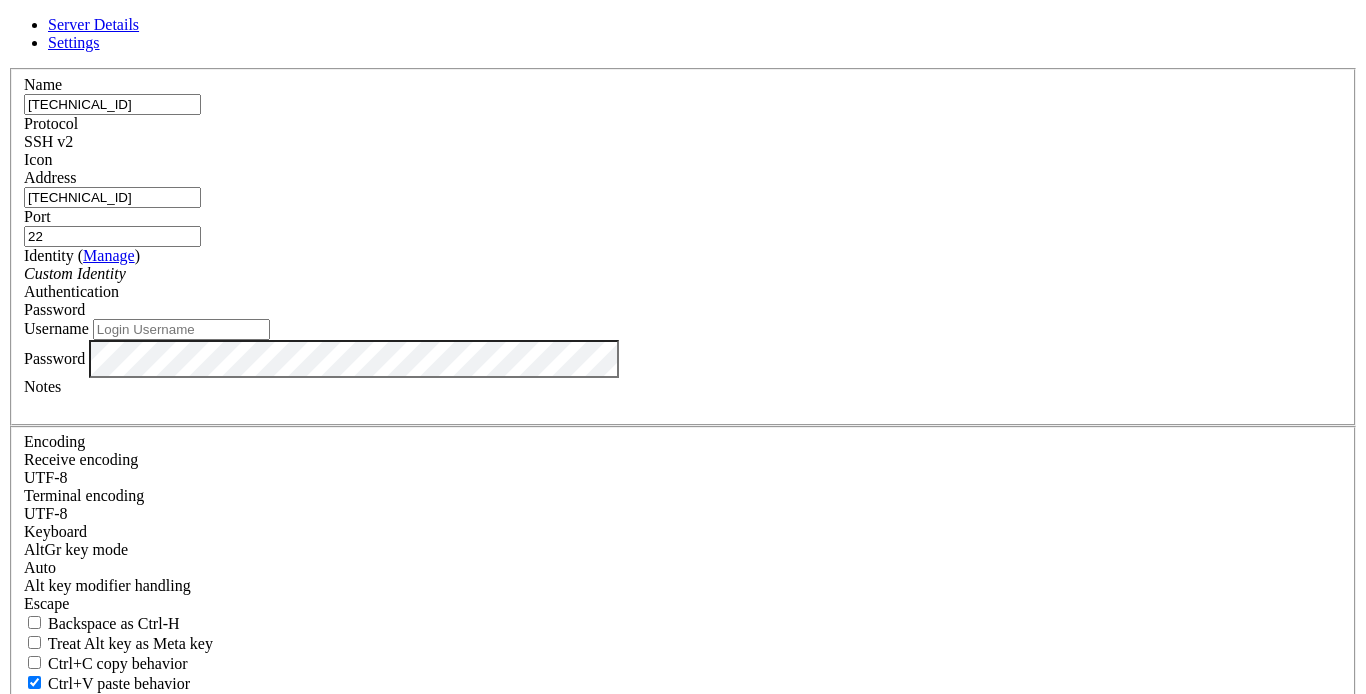 type on "[TECHNICAL_ID]" 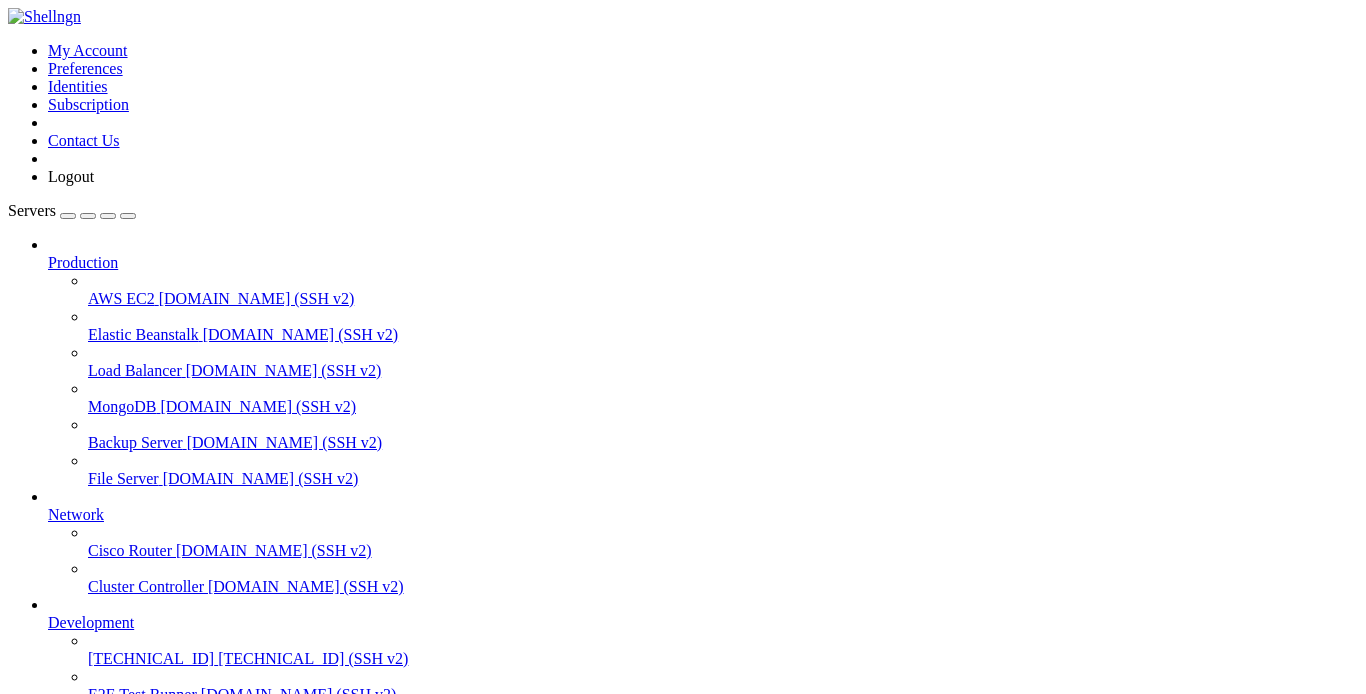 click on "[TECHNICAL_ID]" at bounding box center [151, 658] 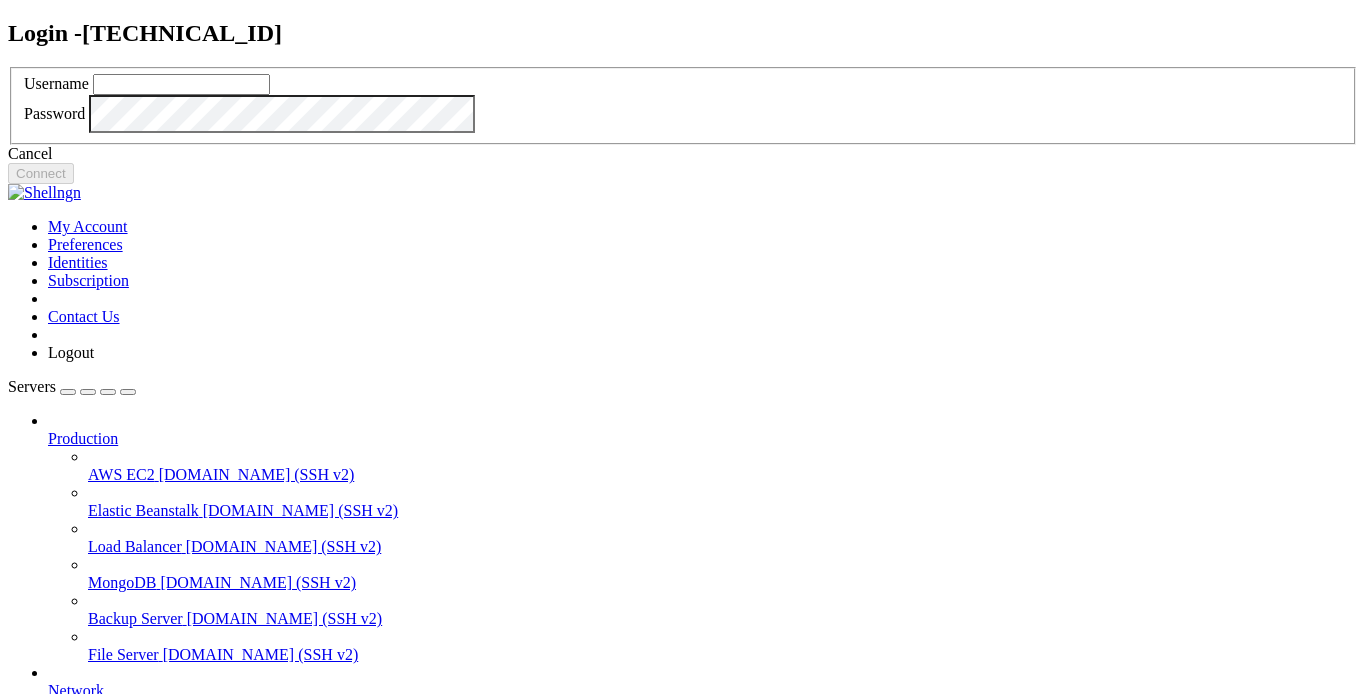 click at bounding box center (181, 84) 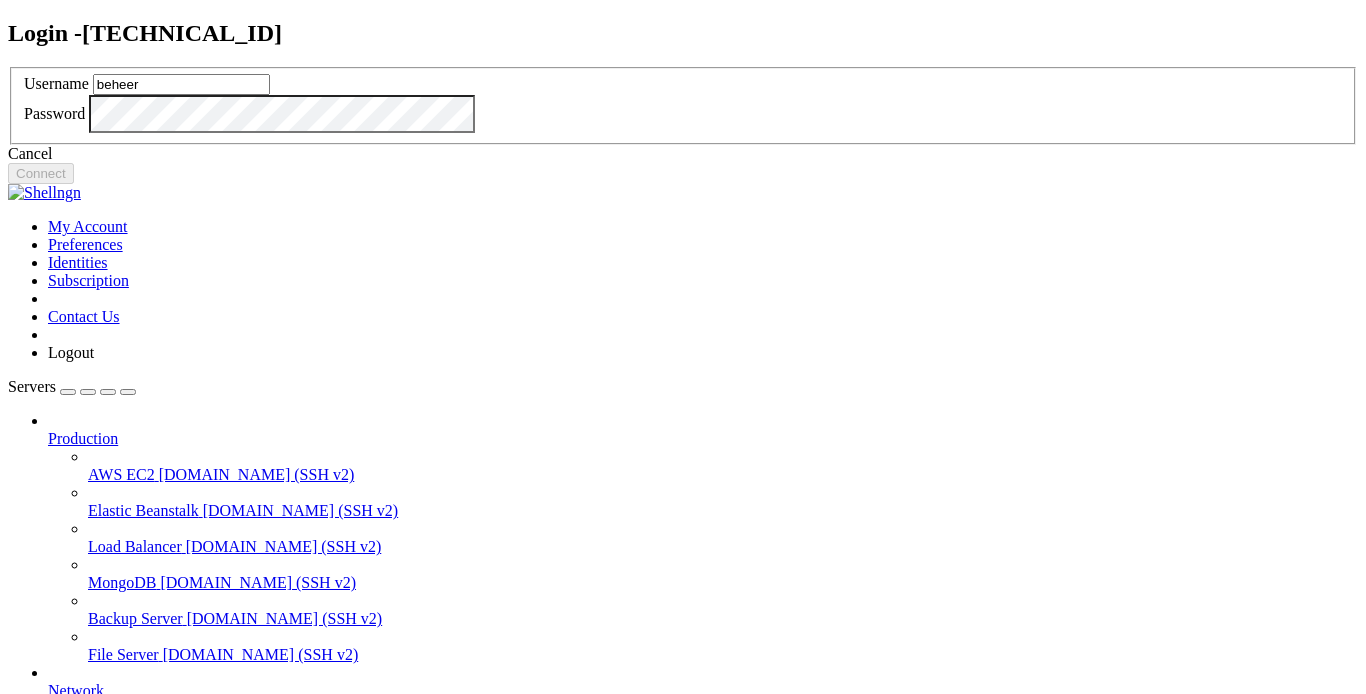 type on "beheer" 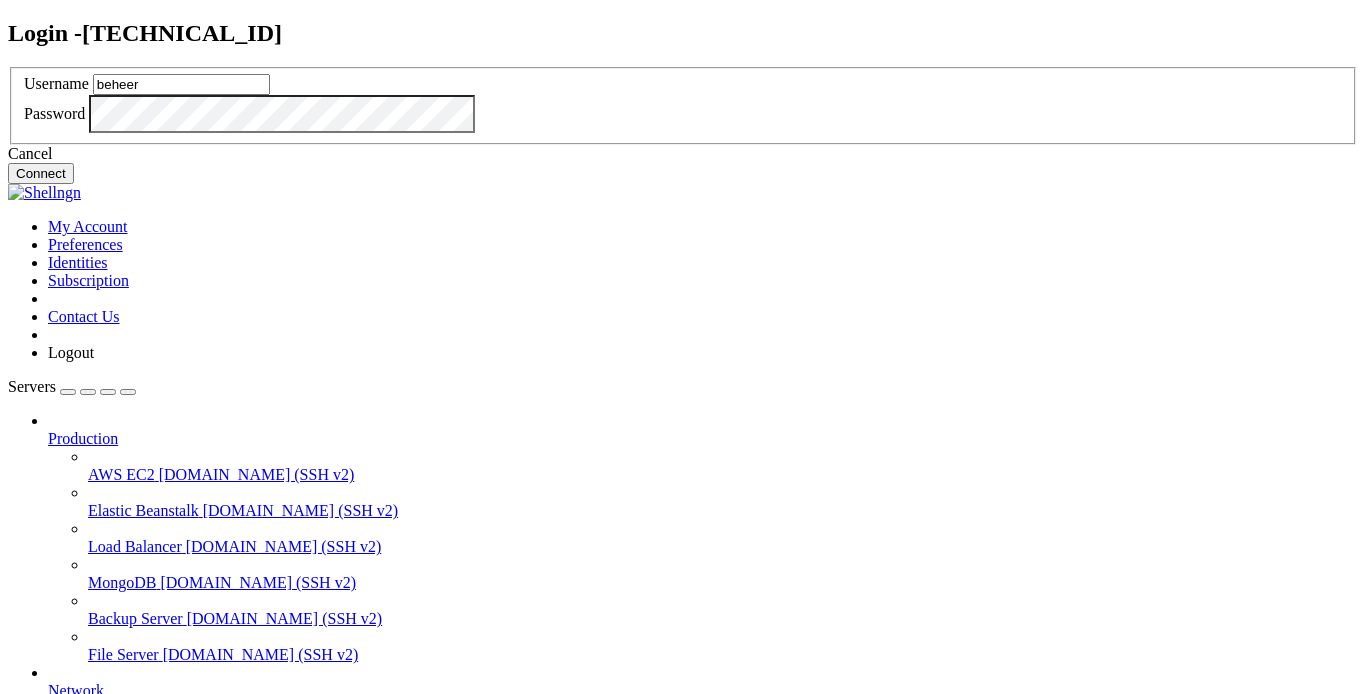 click on "Connect" at bounding box center (41, 173) 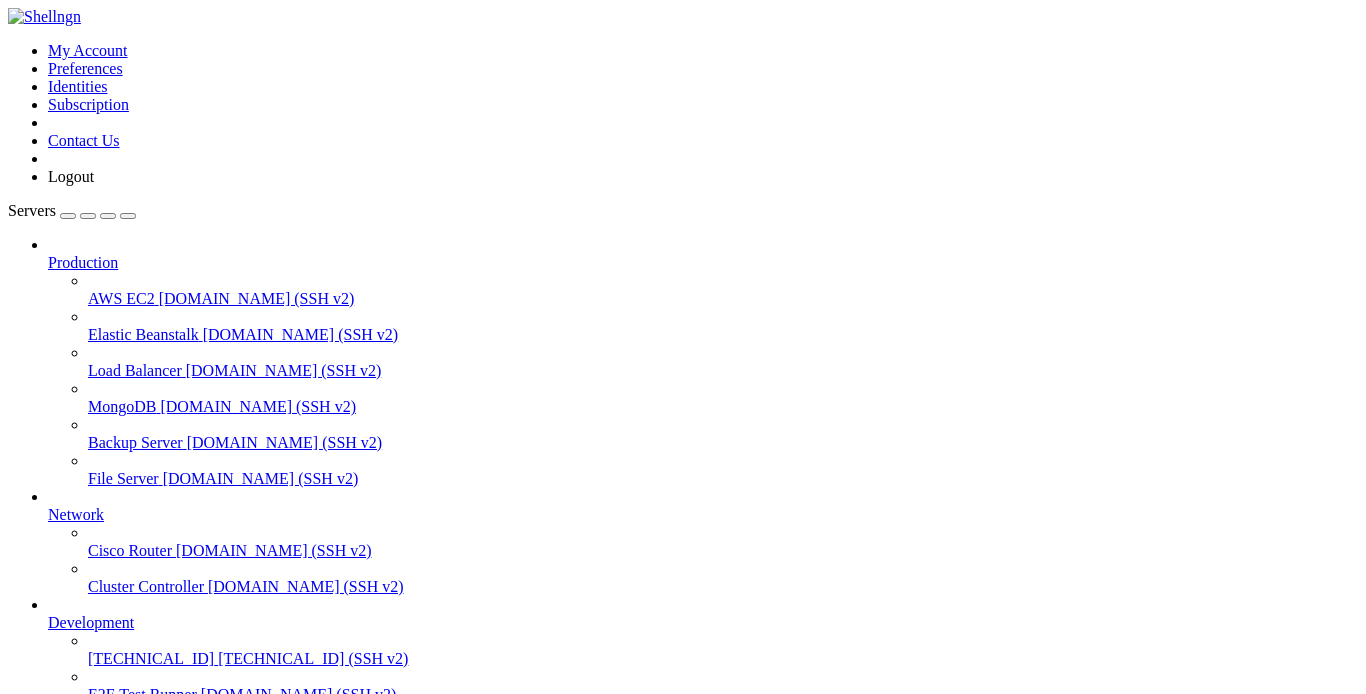 click on "Reconnect" at bounding box center (48, 1525) 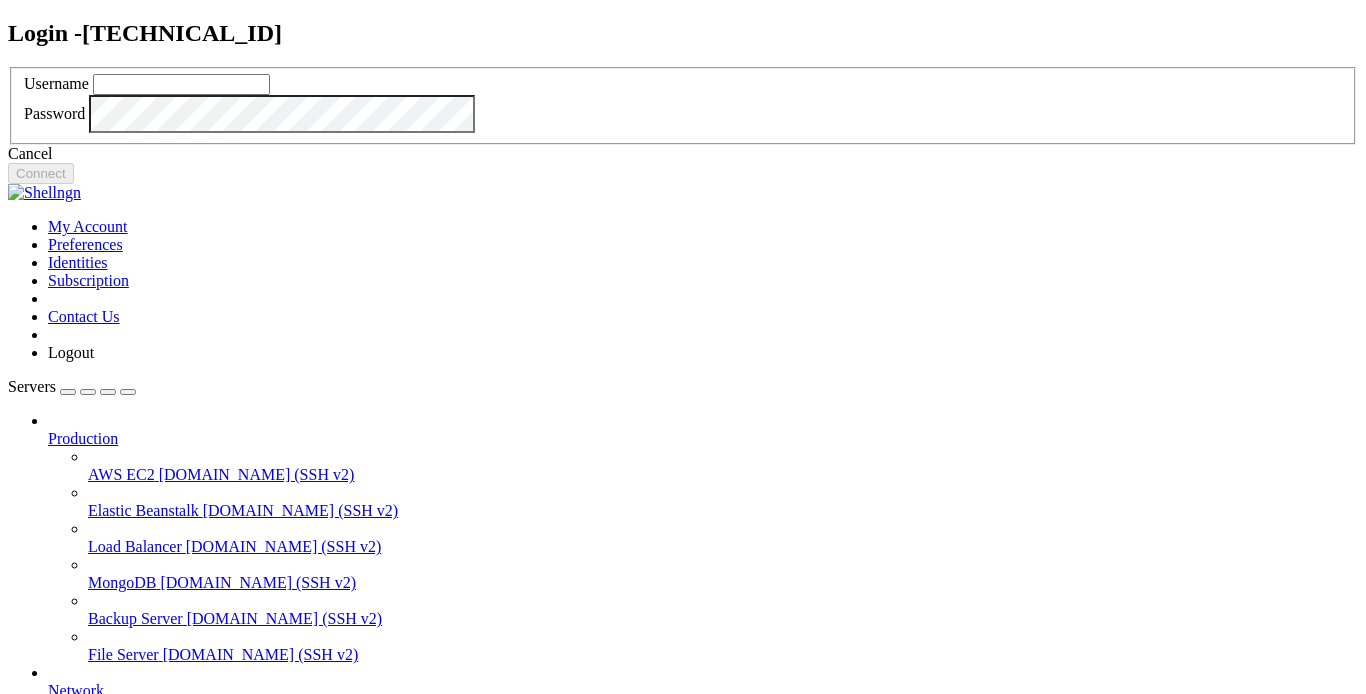 click on "Cancel" at bounding box center [683, 154] 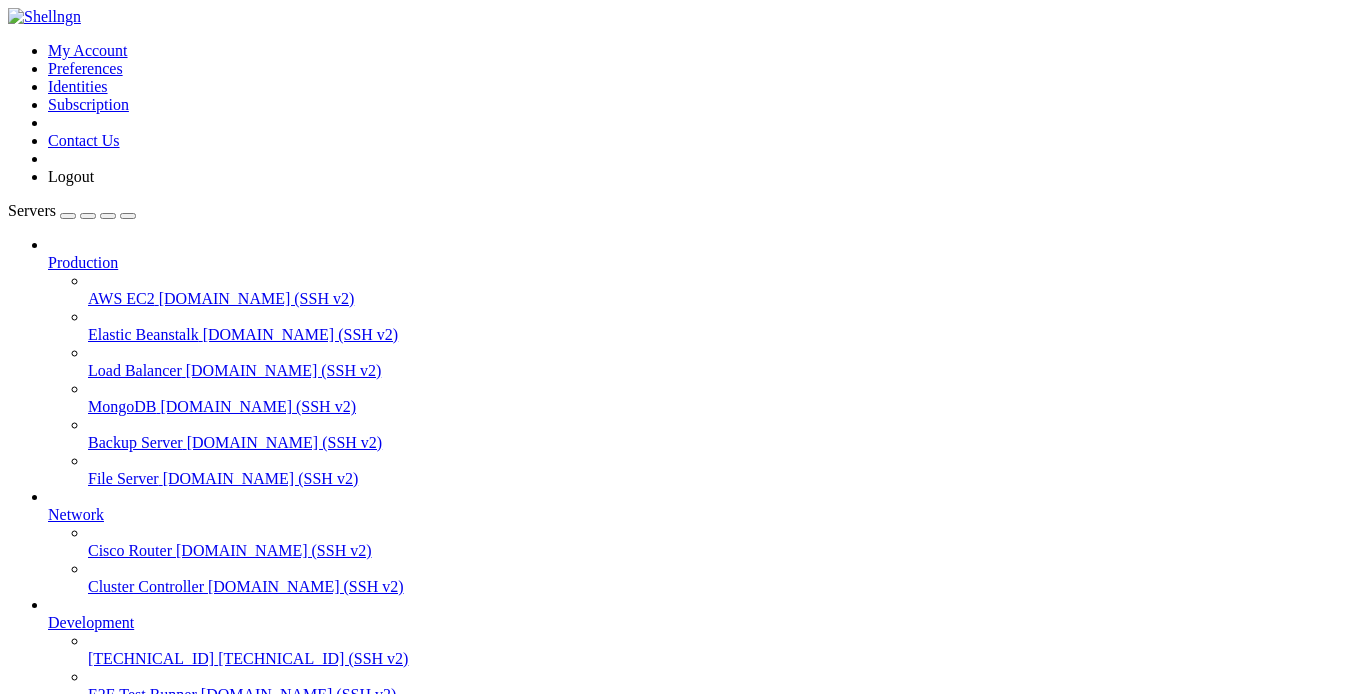 click on "Delete" at bounding box center (69, 1743) 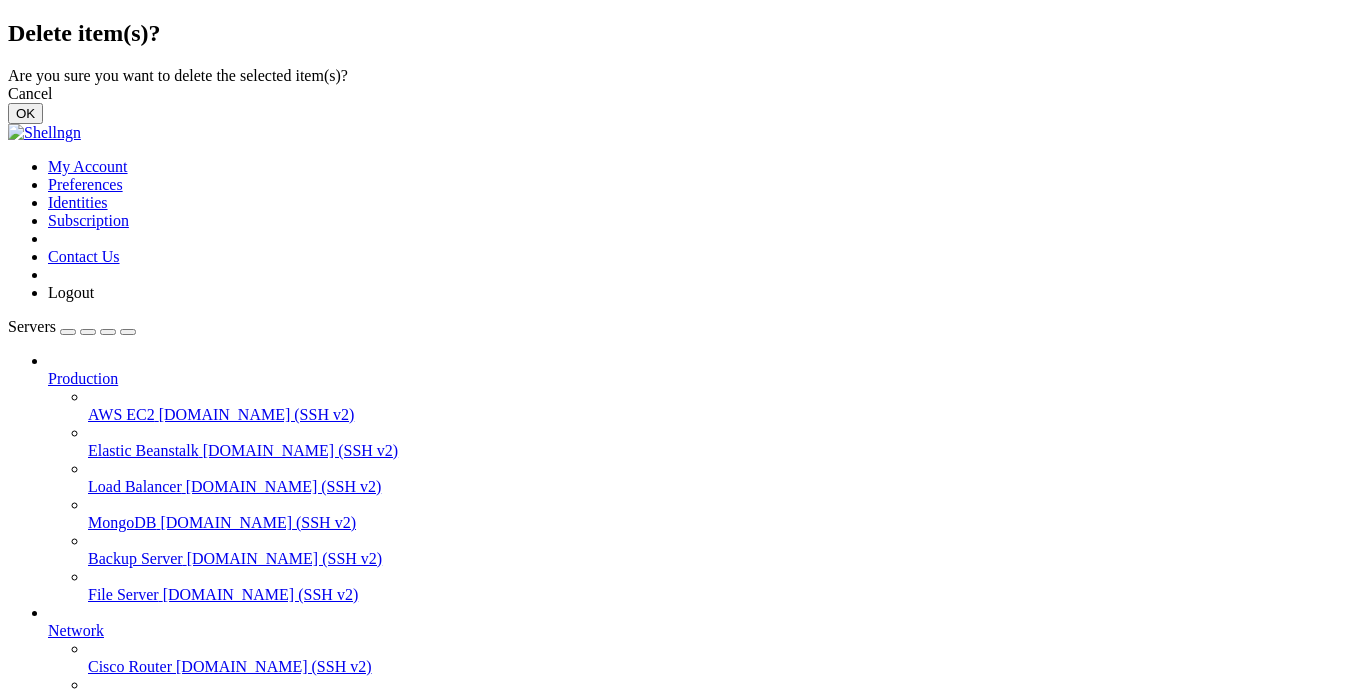 click on "OK" at bounding box center [25, 113] 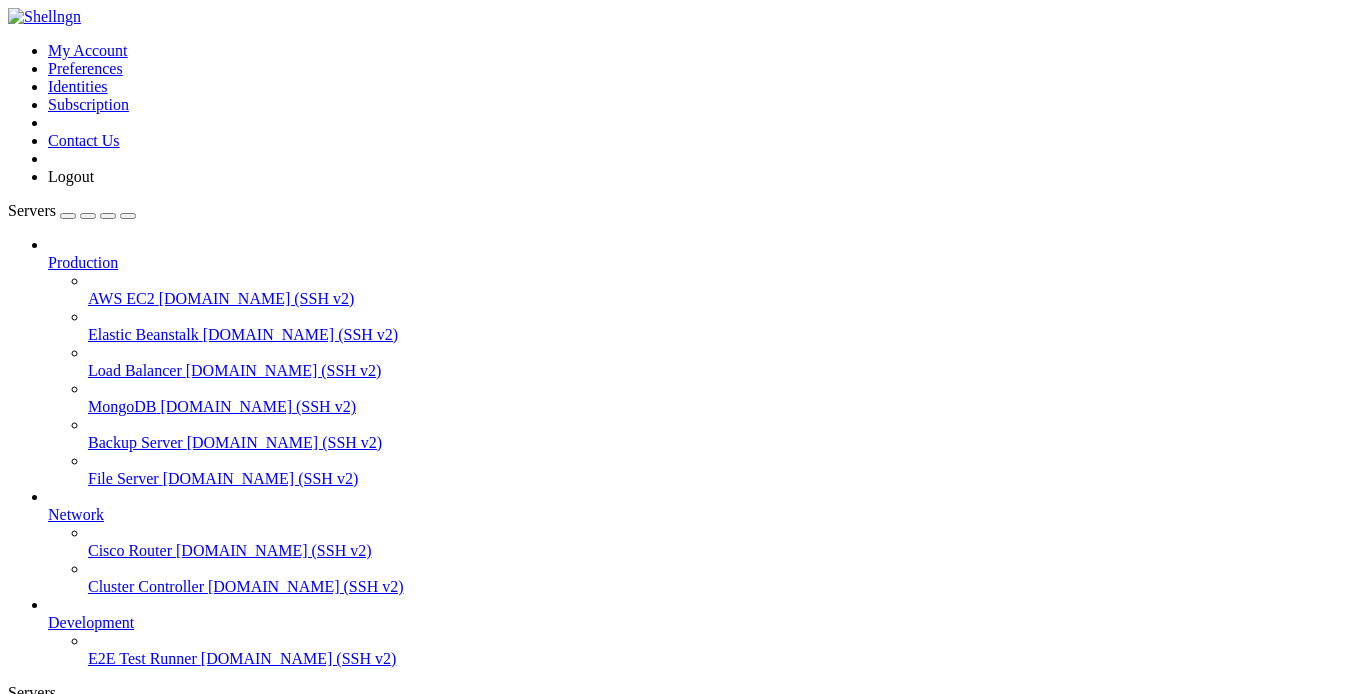 click on "New Server" at bounding box center [86, 1653] 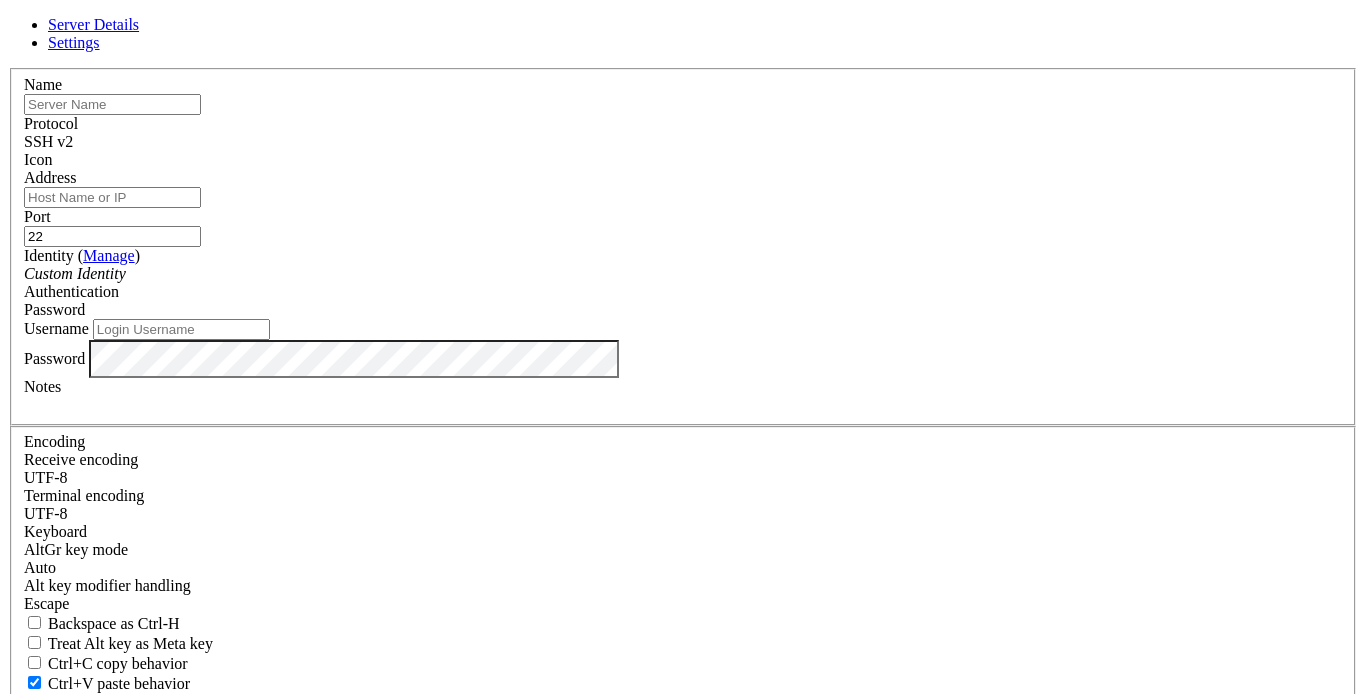 paste on "[TECHNICAL_ID]" 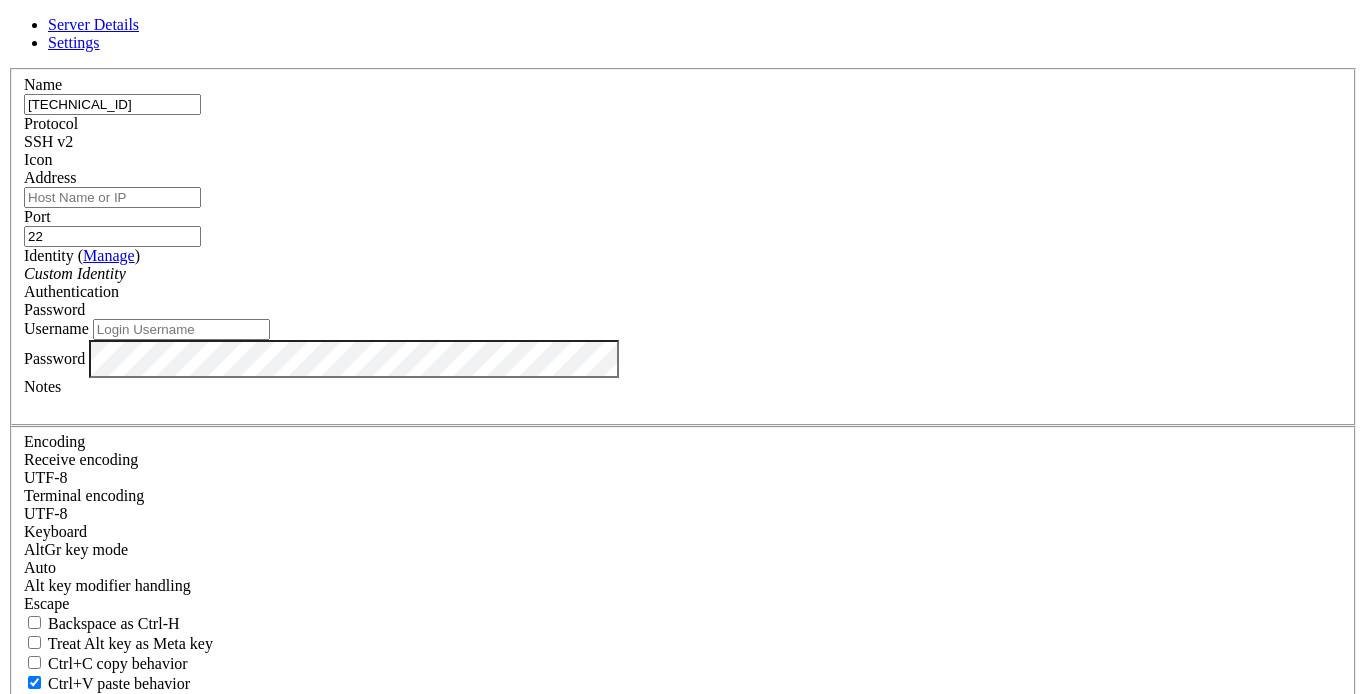 type on "[TECHNICAL_ID]" 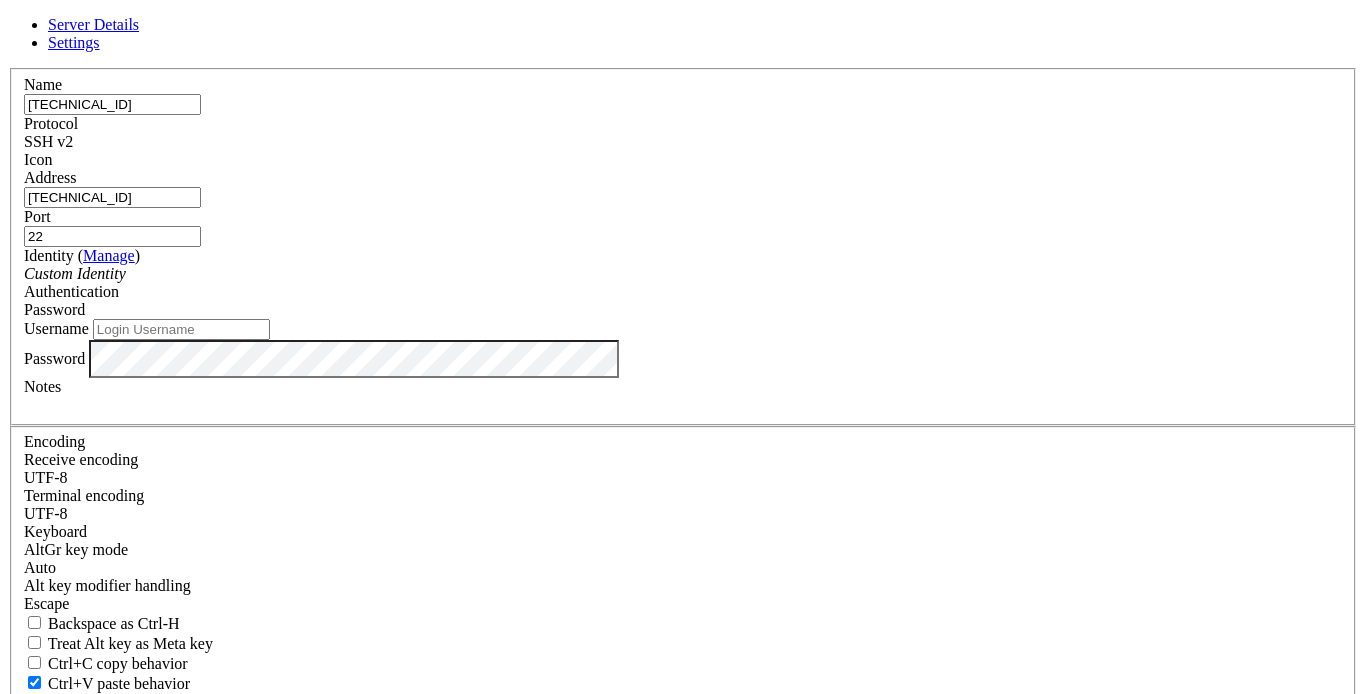 type on "[TECHNICAL_ID]" 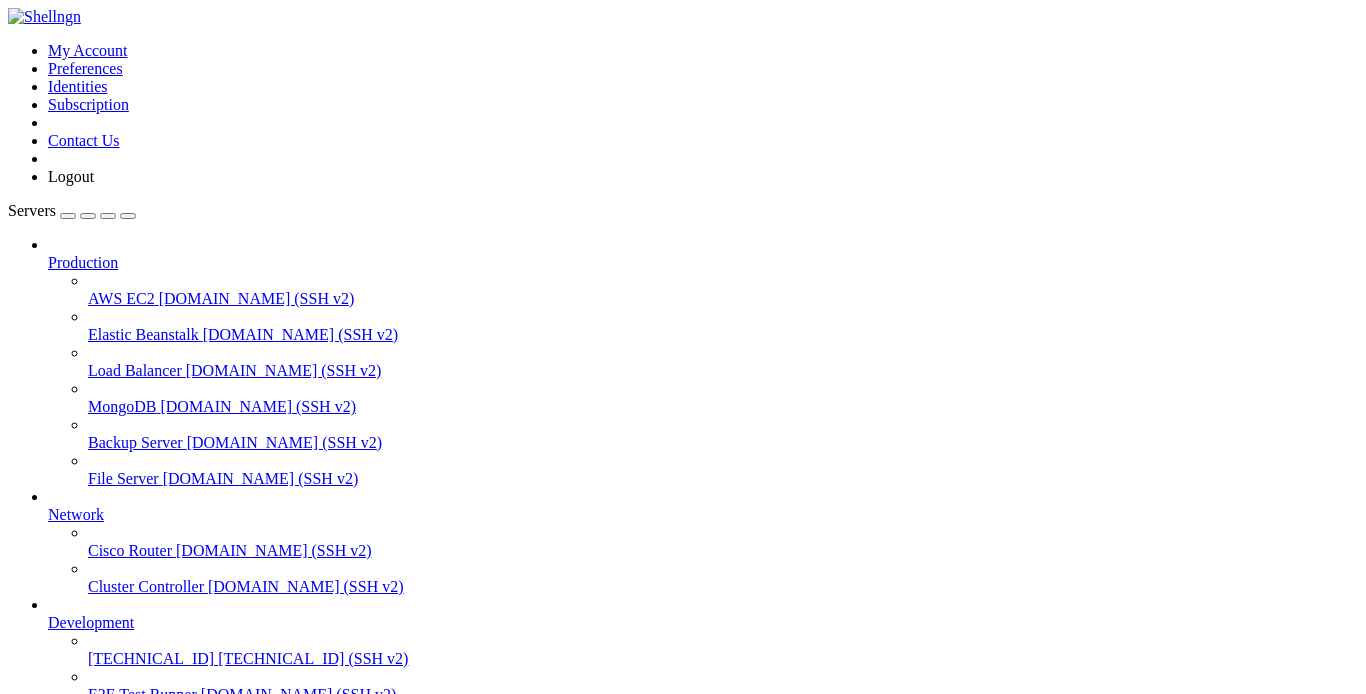 click on "[TECHNICAL_ID]" at bounding box center (151, 658) 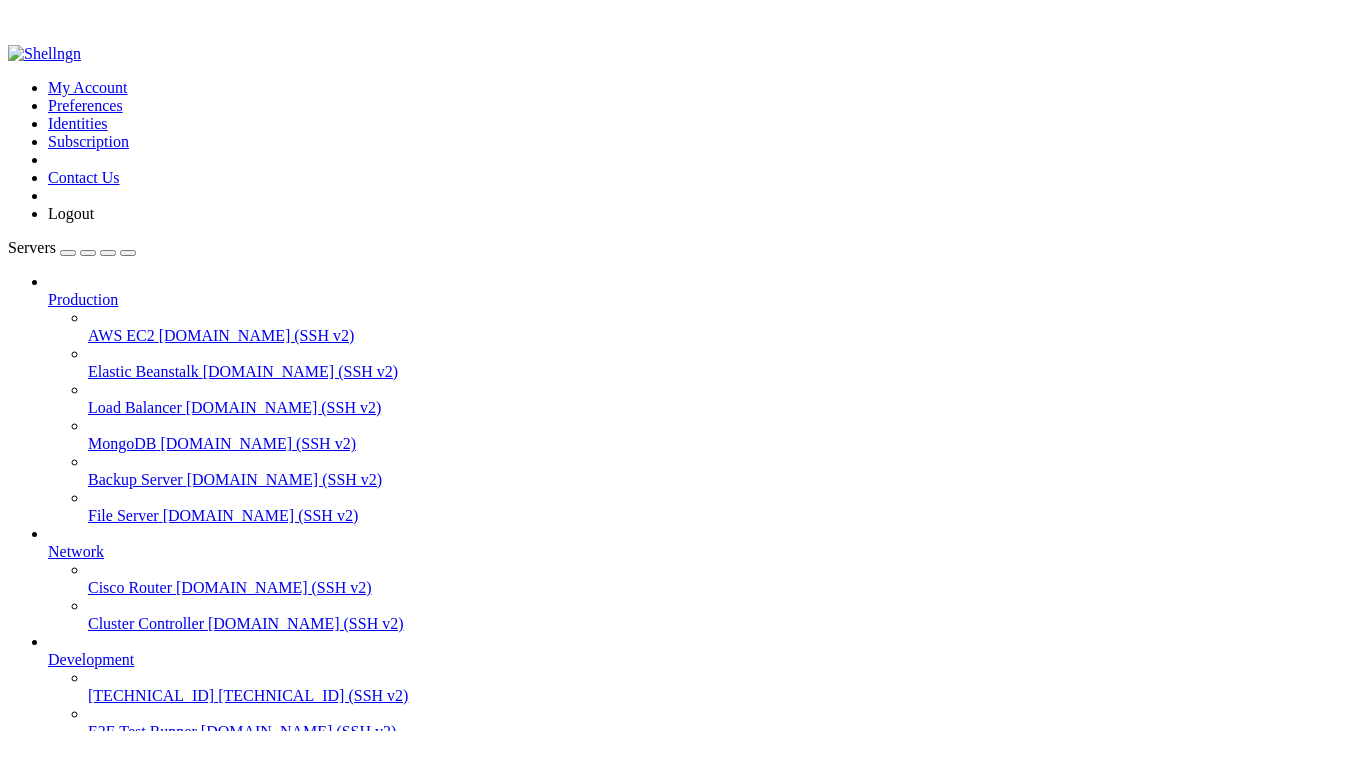 scroll, scrollTop: 0, scrollLeft: 0, axis: both 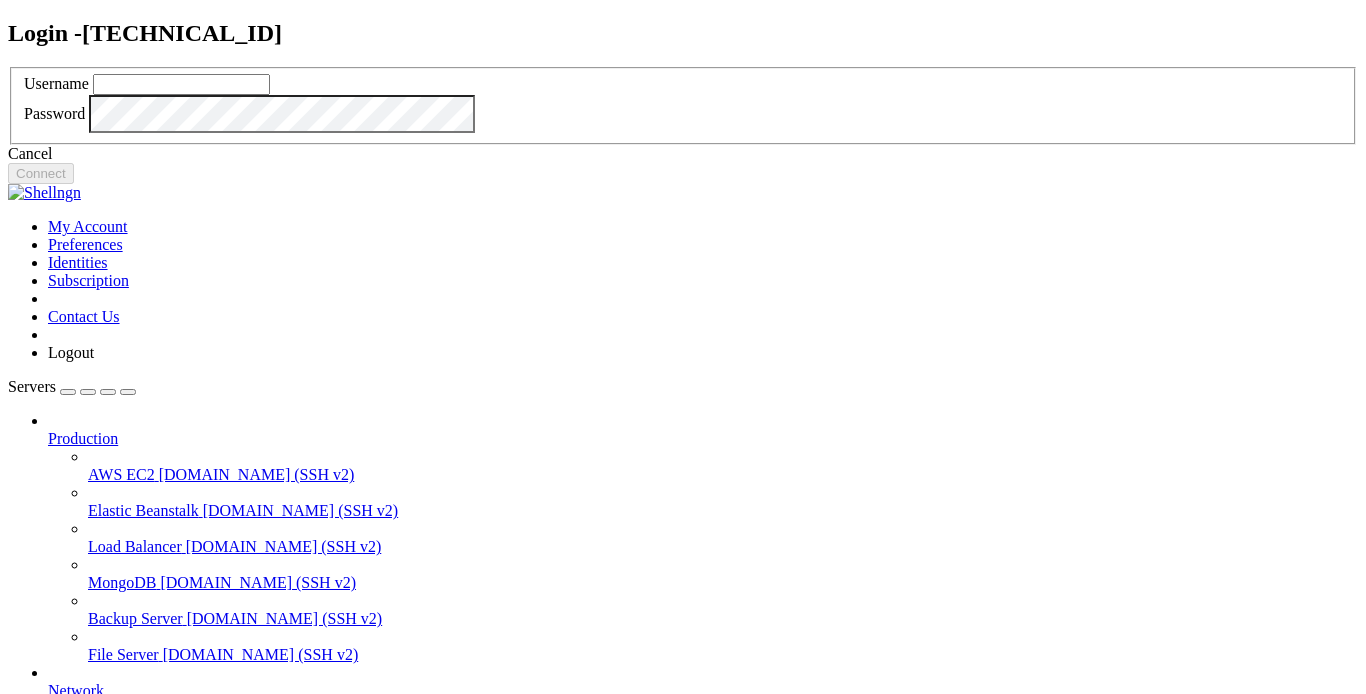 click at bounding box center [181, 84] 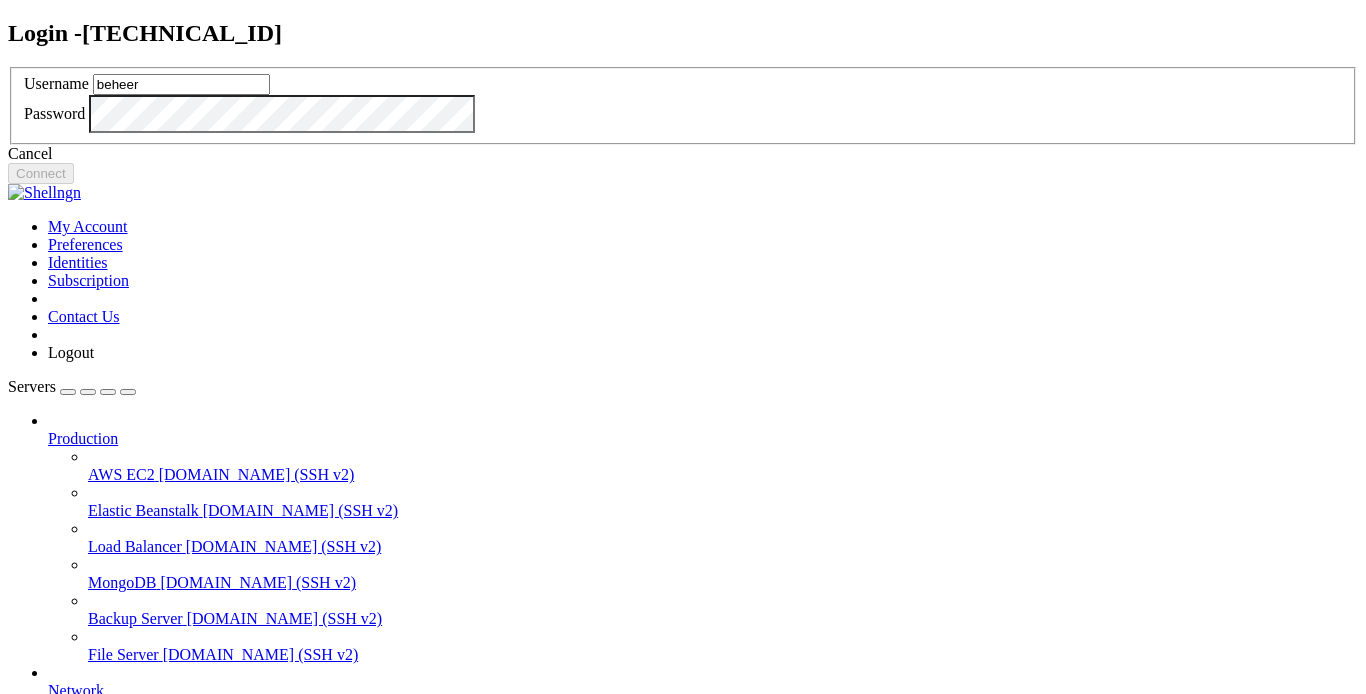 type on "beheer" 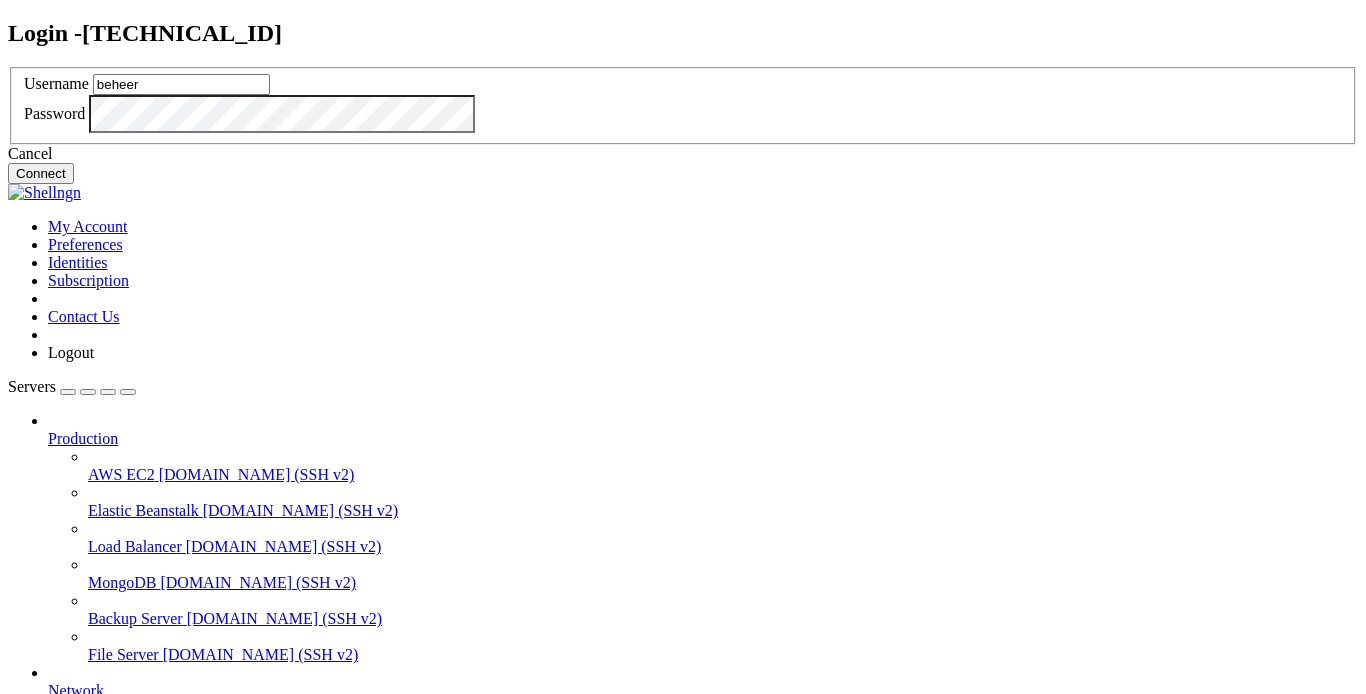 click on "Connect" at bounding box center [41, 173] 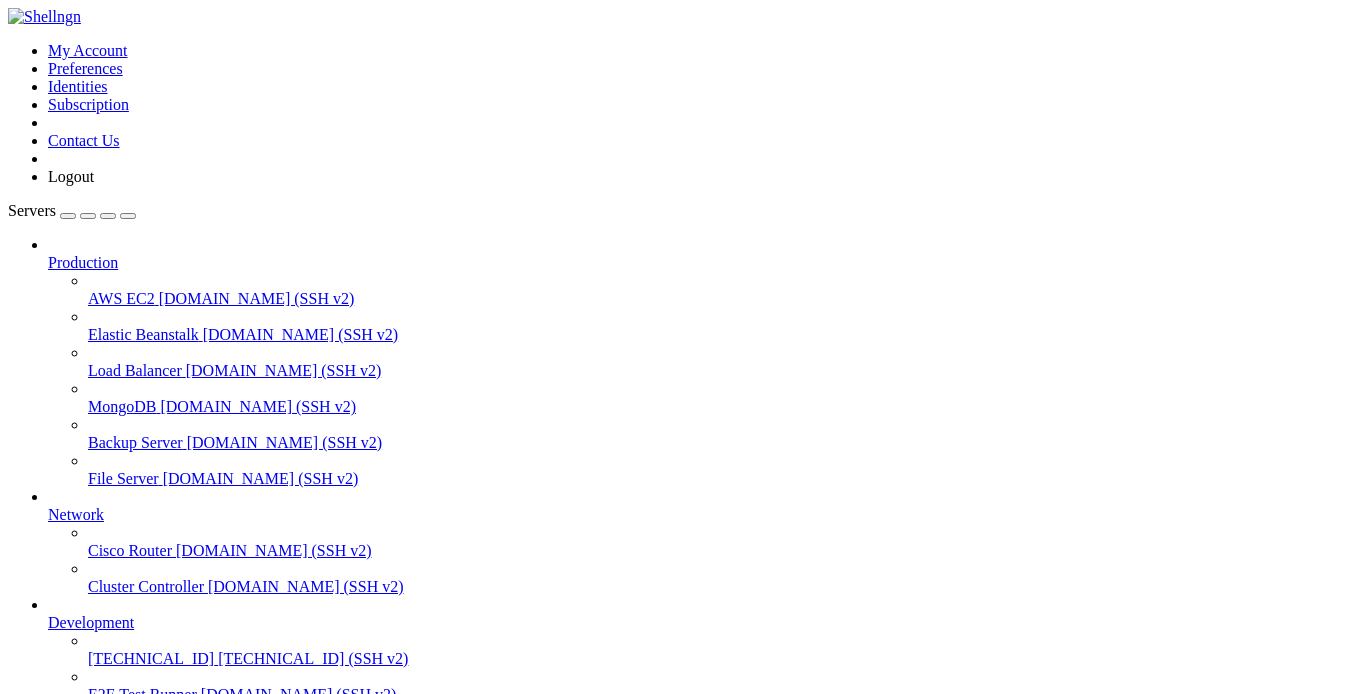 click on "Reconnect" at bounding box center (48, 1874) 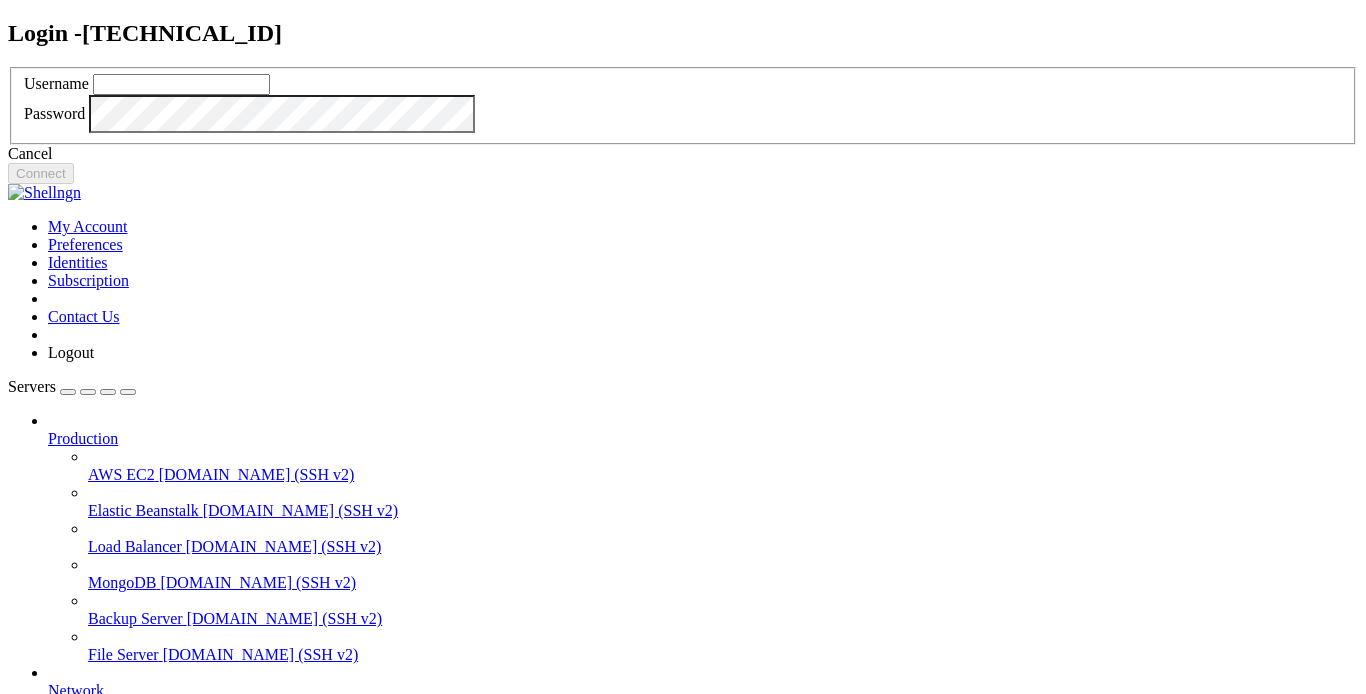 click on "Cancel" at bounding box center (683, 154) 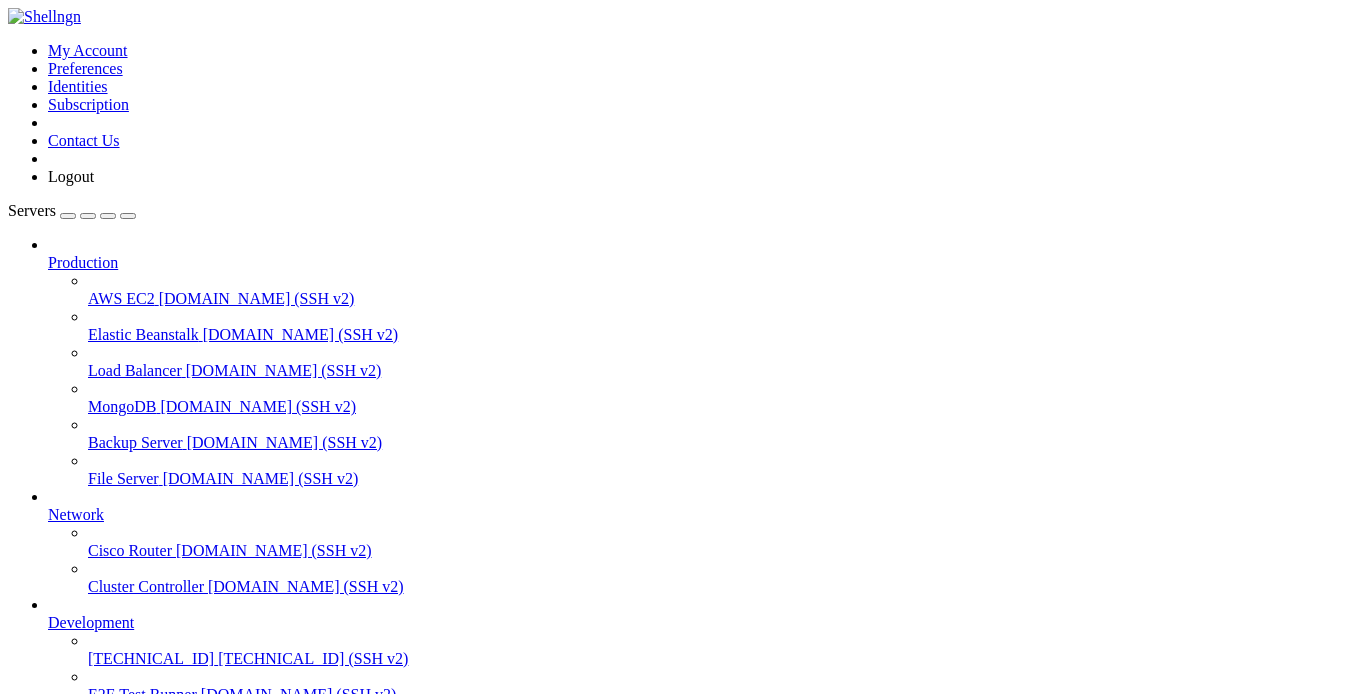 click on "Delete" at bounding box center [69, 2093] 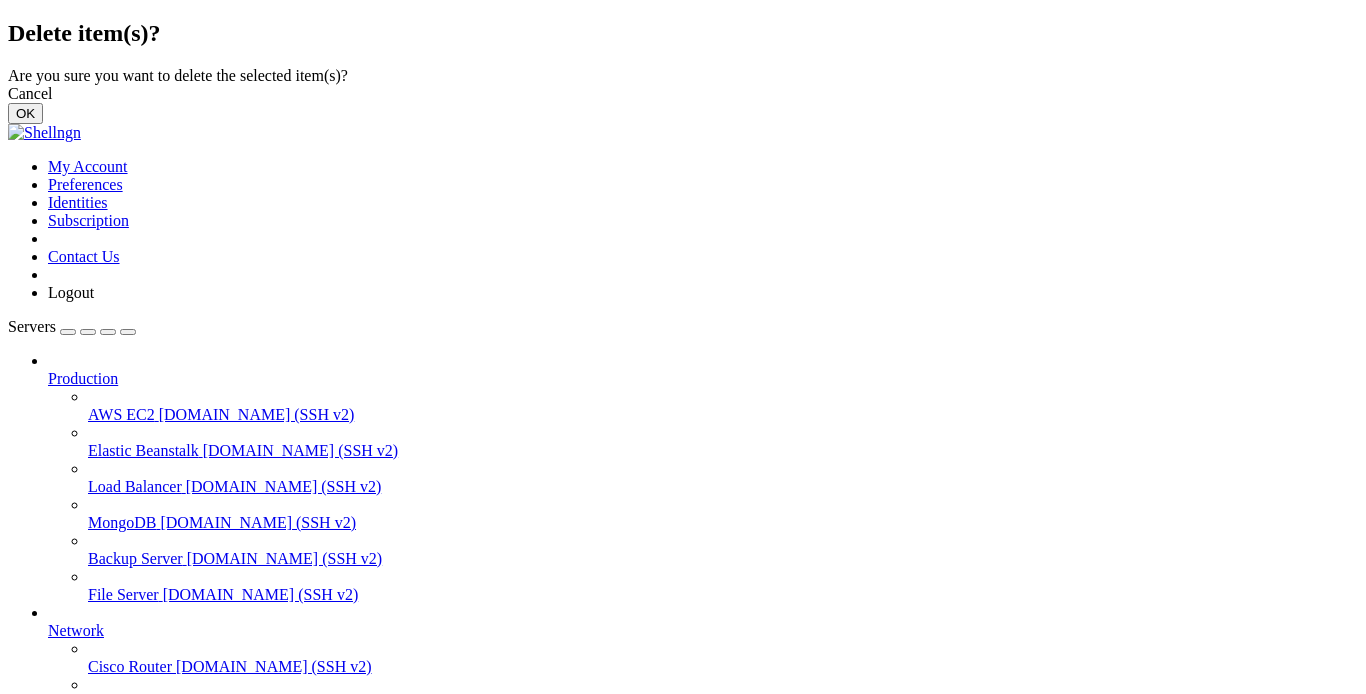 click on "OK" at bounding box center (25, 113) 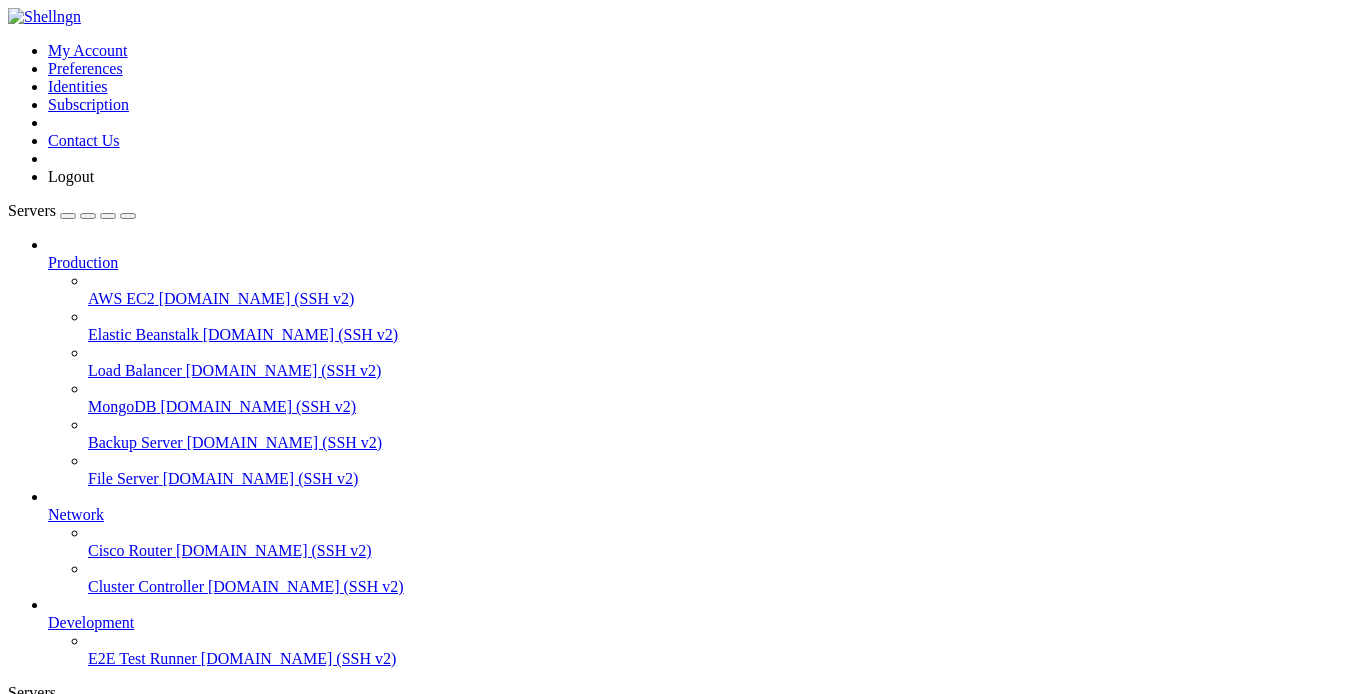 click at bounding box center [8, 842] 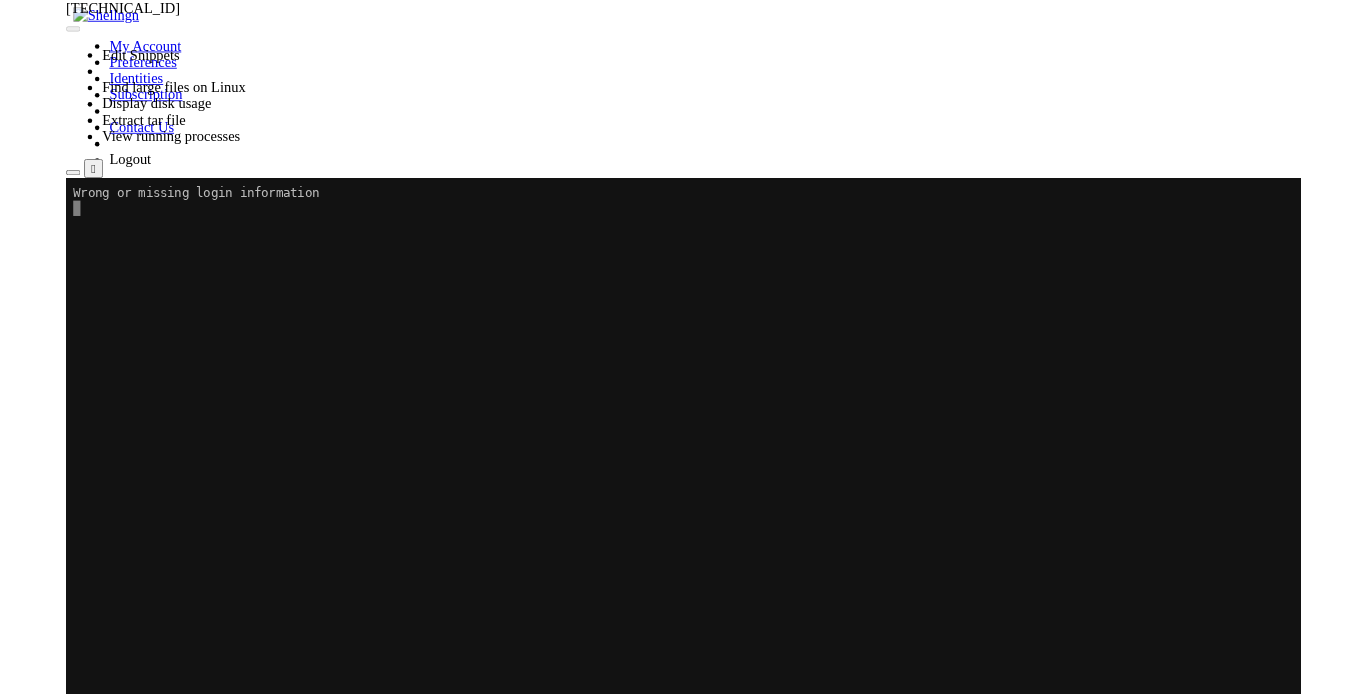 scroll, scrollTop: 0, scrollLeft: 0, axis: both 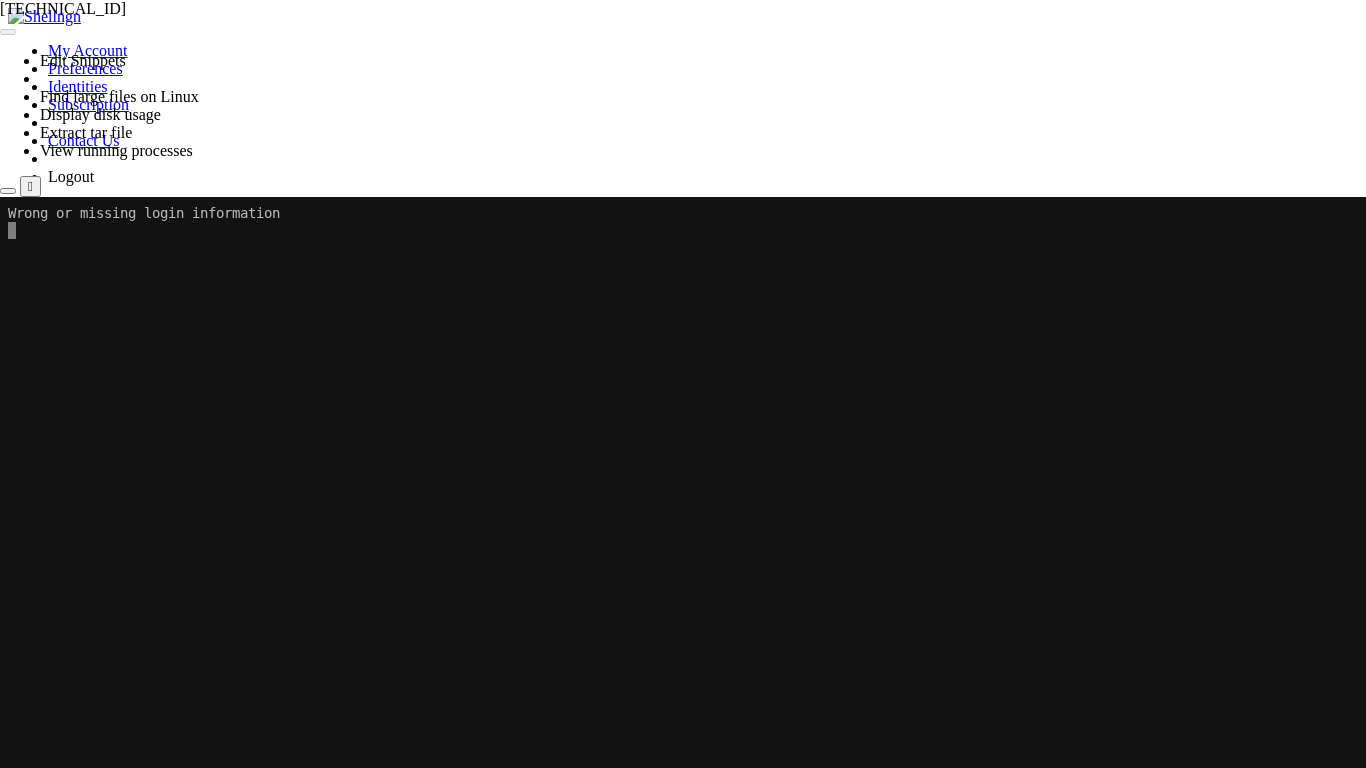 click on "Reconnect" at bounding box center [40, 263] 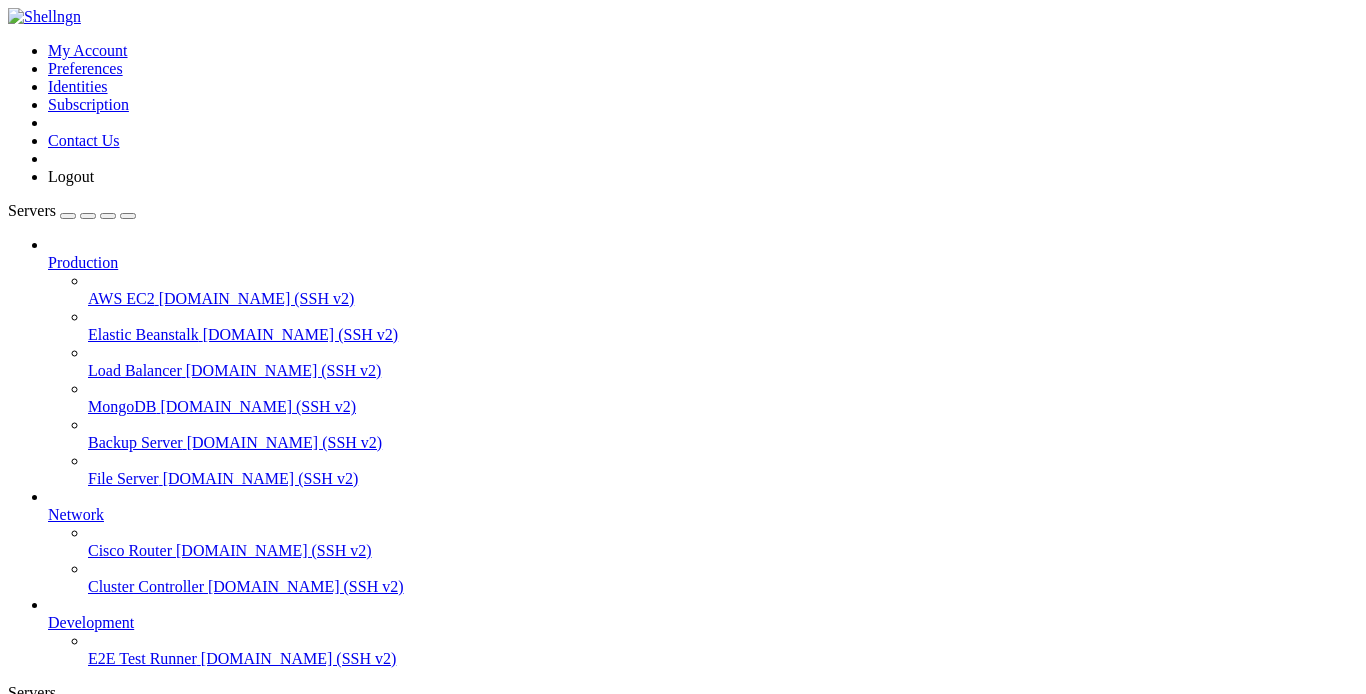 click at bounding box center [8, 42] 